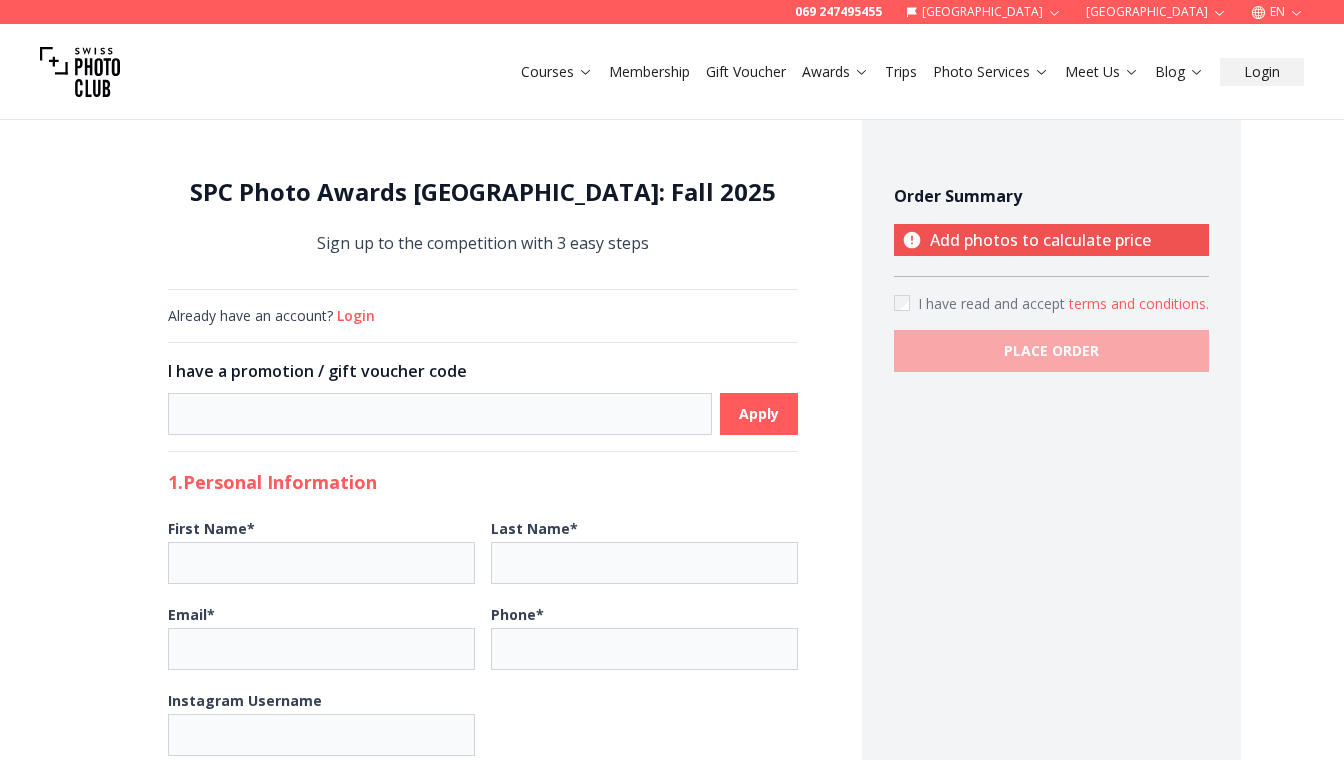 scroll, scrollTop: 0, scrollLeft: 0, axis: both 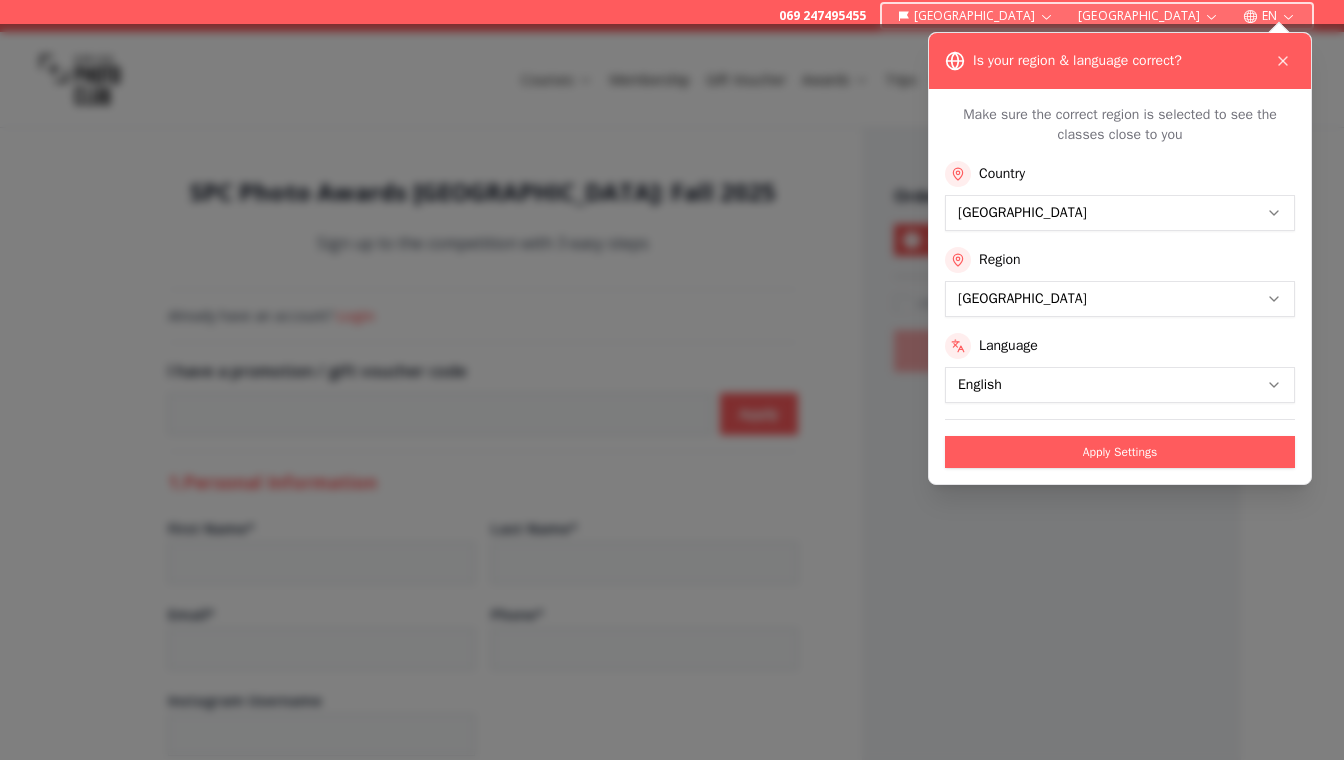 click on "**********" at bounding box center [672, 1120] 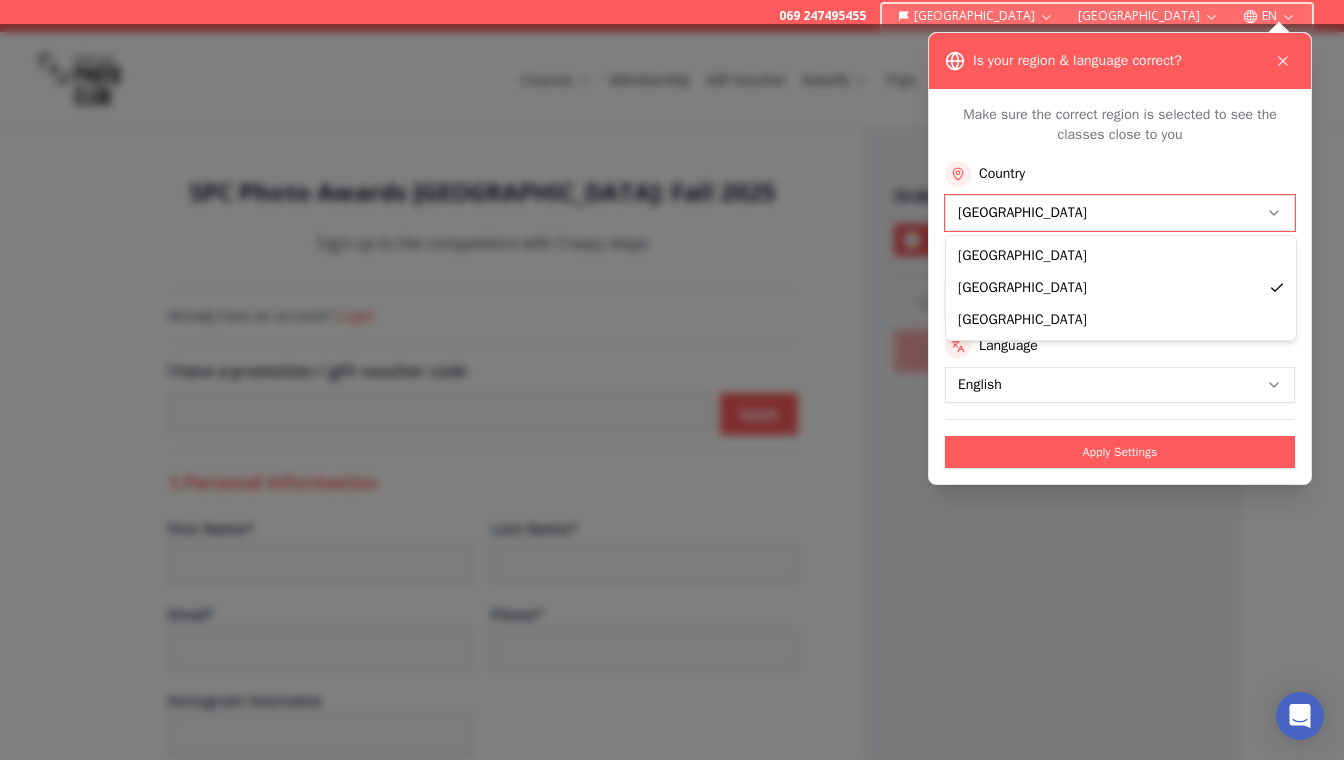 click on "**********" at bounding box center [672, 1120] 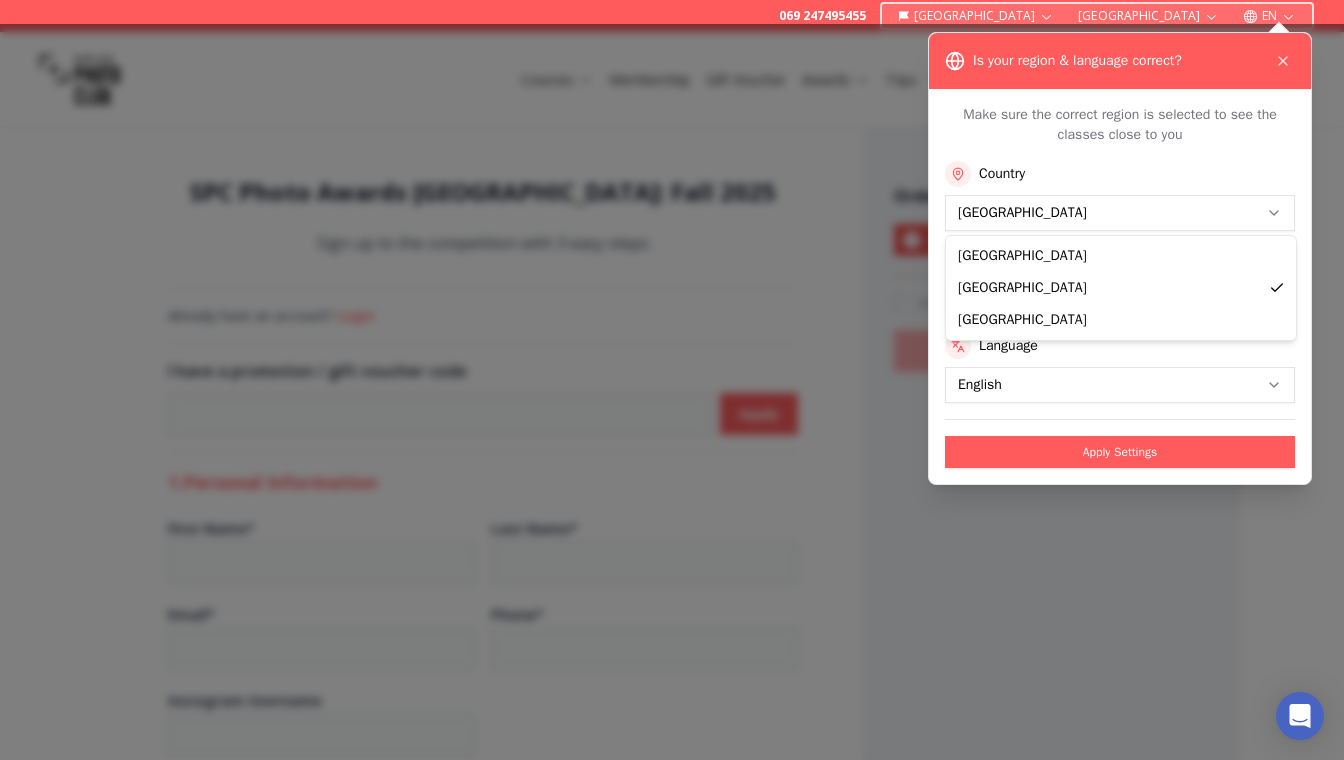 click on "**********" at bounding box center [672, 1120] 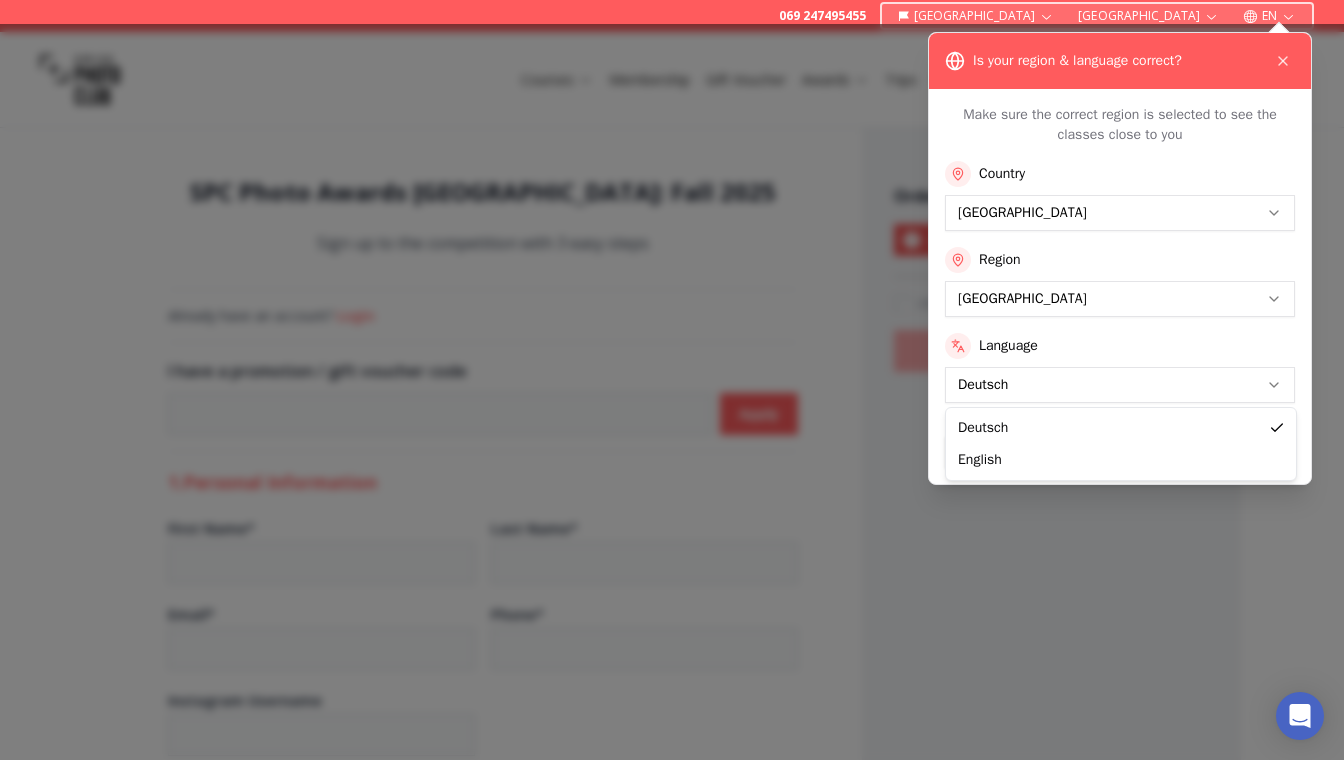 click on "**********" at bounding box center [672, 1120] 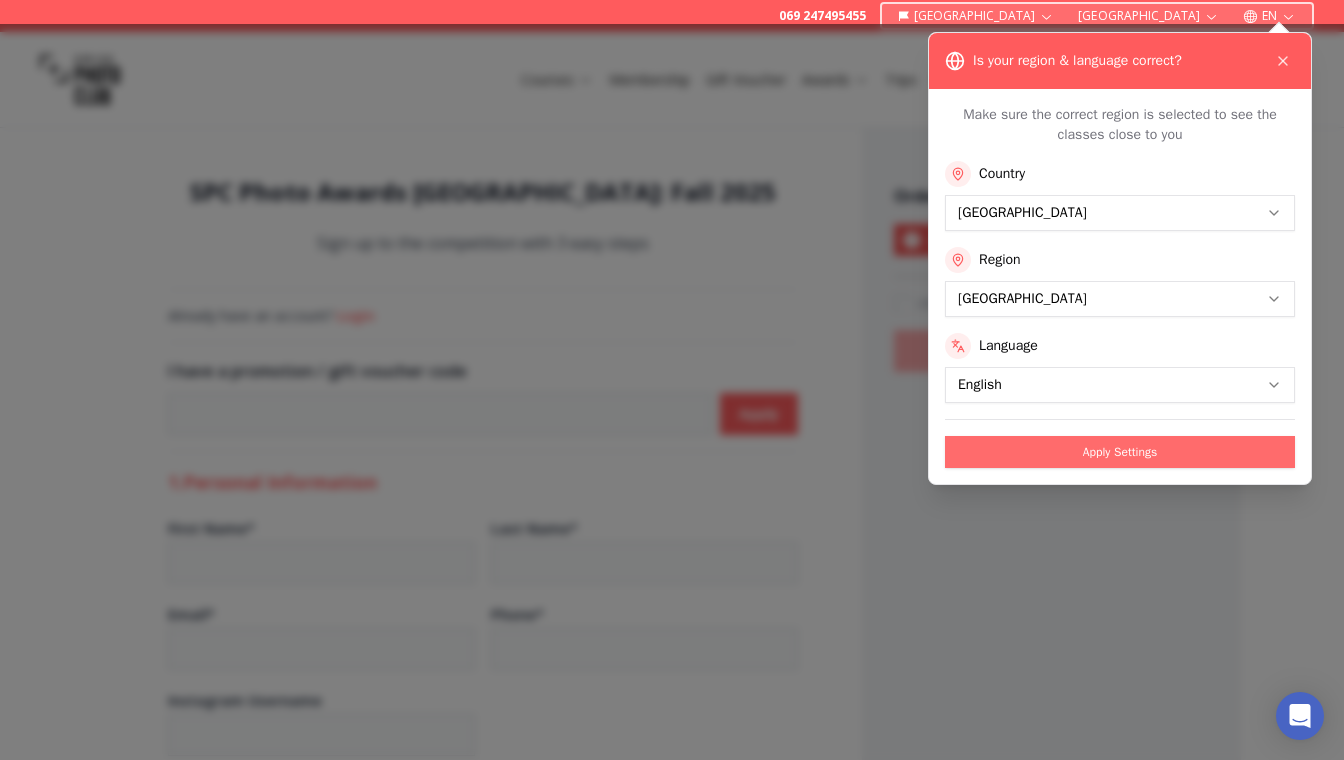click on "Apply Settings" at bounding box center [1120, 452] 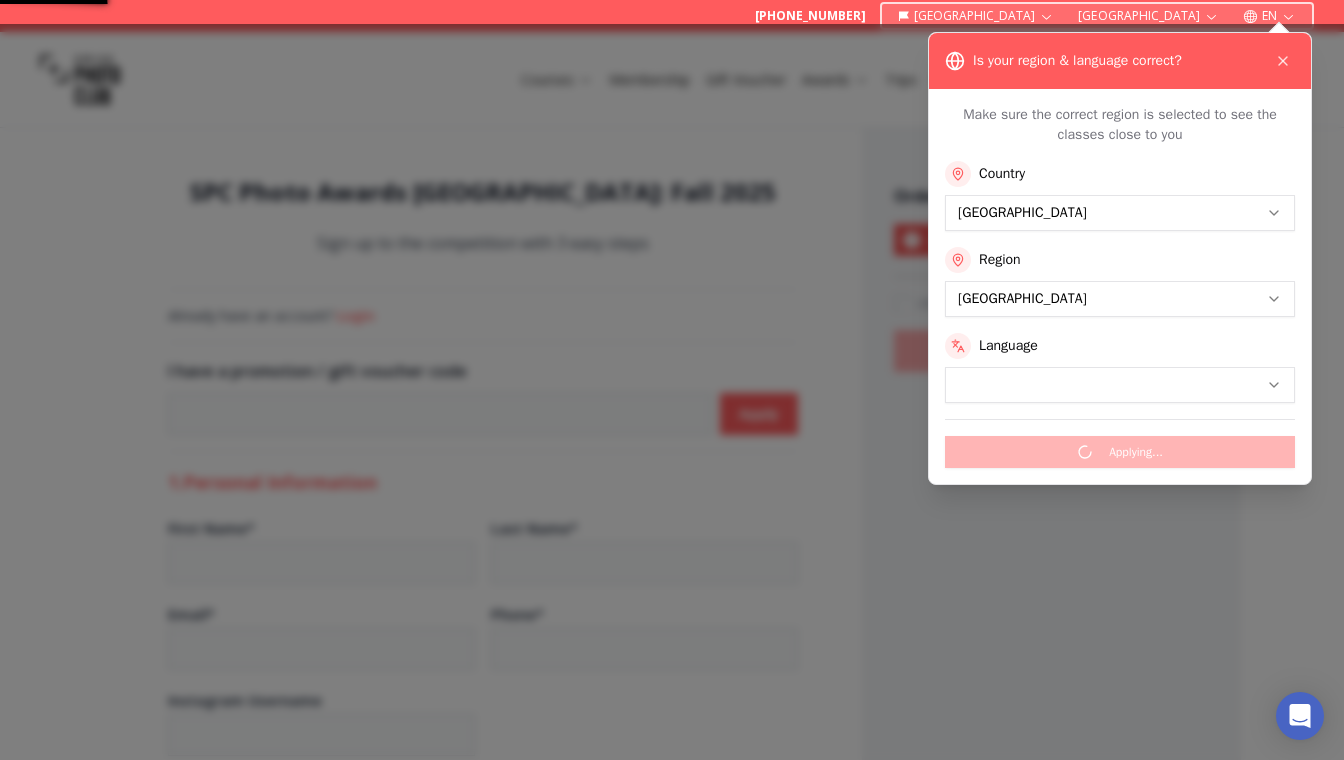 select on "*******" 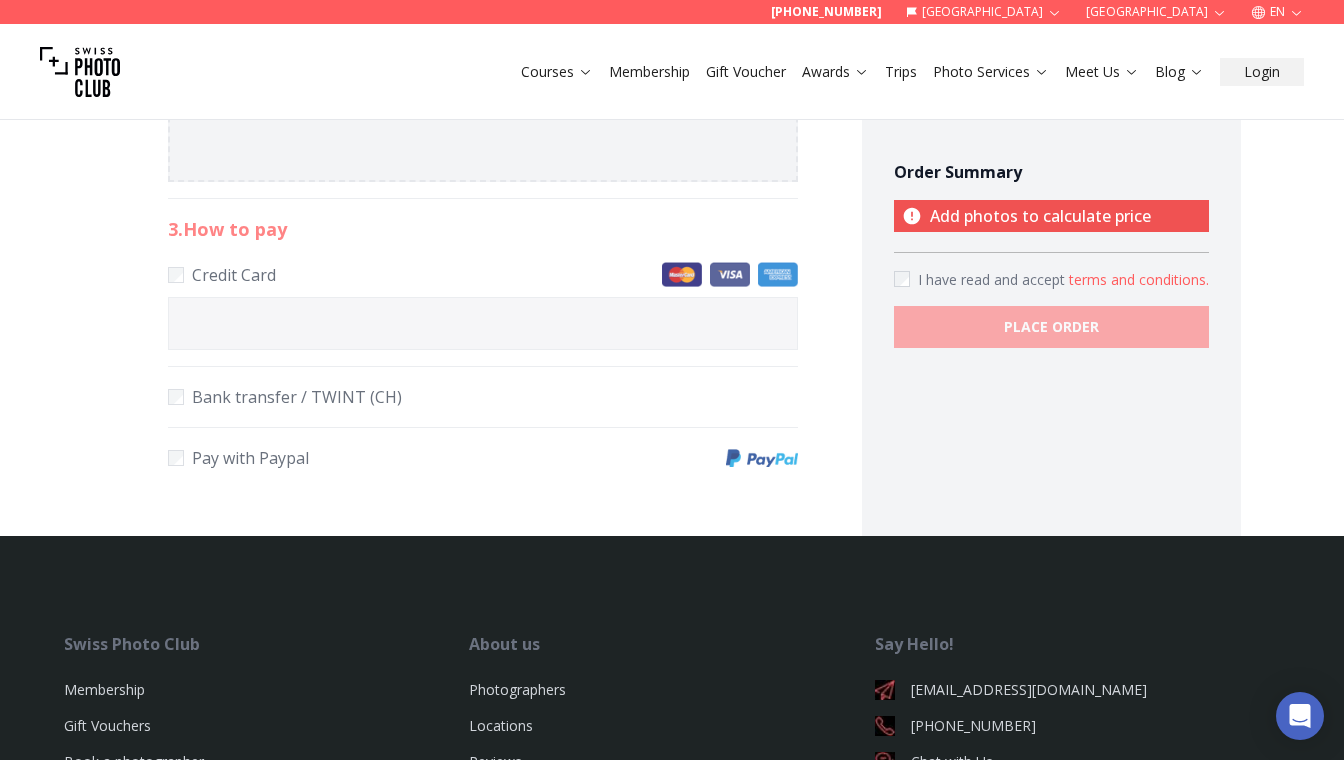scroll, scrollTop: 1170, scrollLeft: 0, axis: vertical 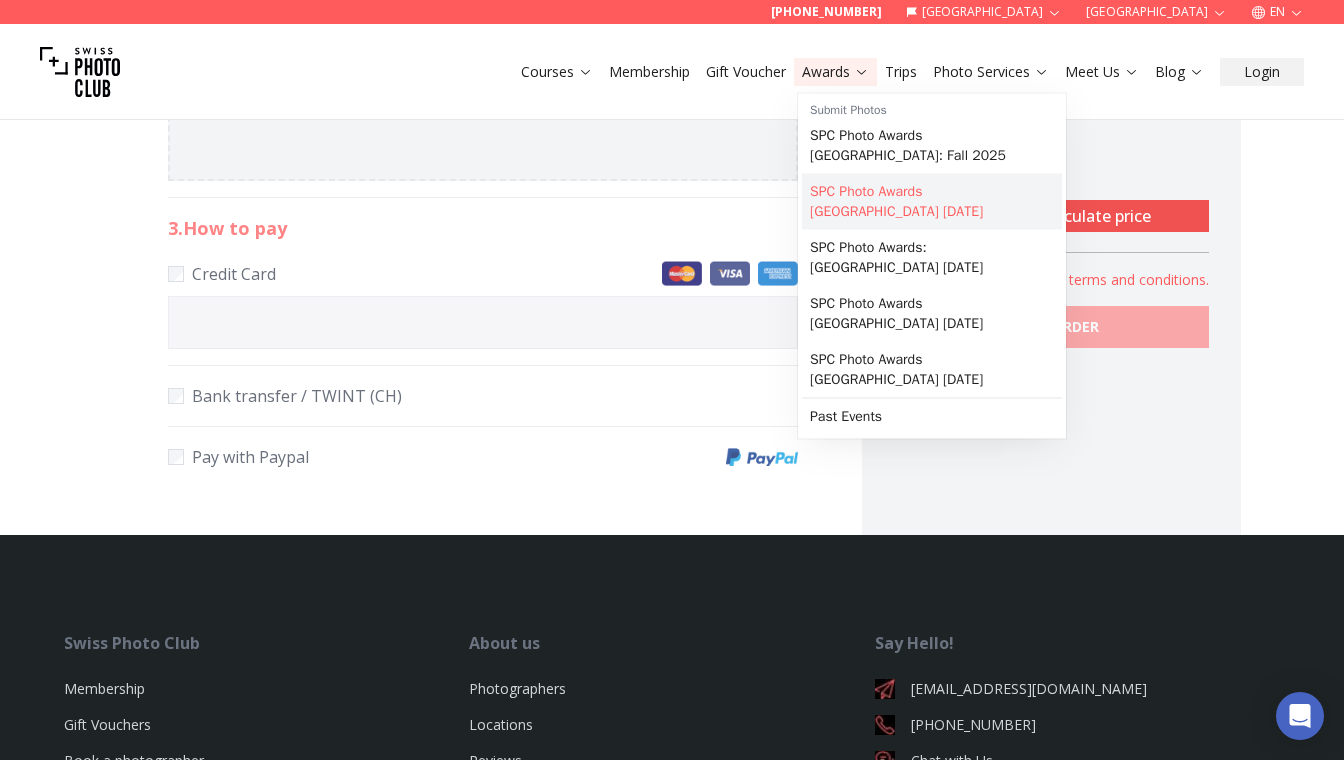 click on "SPC Photo Awards [GEOGRAPHIC_DATA] [DATE]" at bounding box center [932, 202] 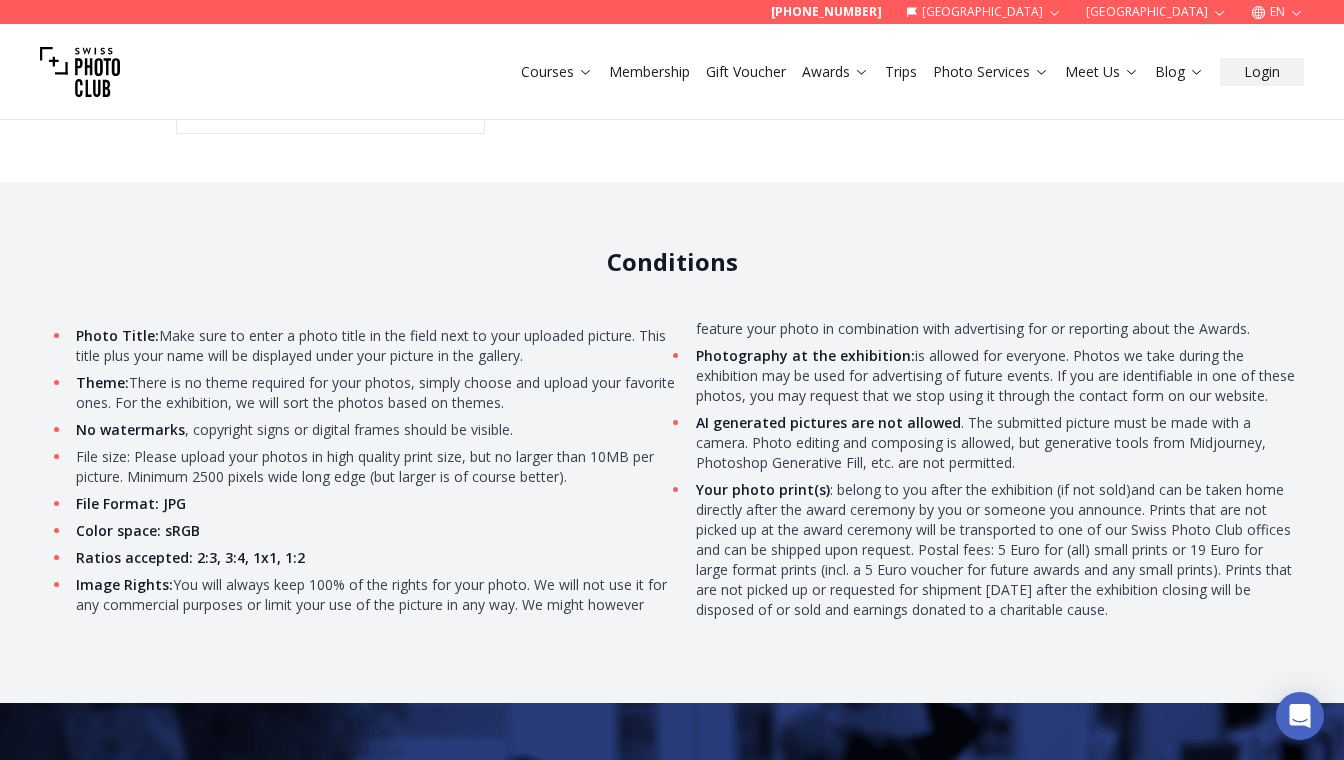 scroll, scrollTop: 4456, scrollLeft: 0, axis: vertical 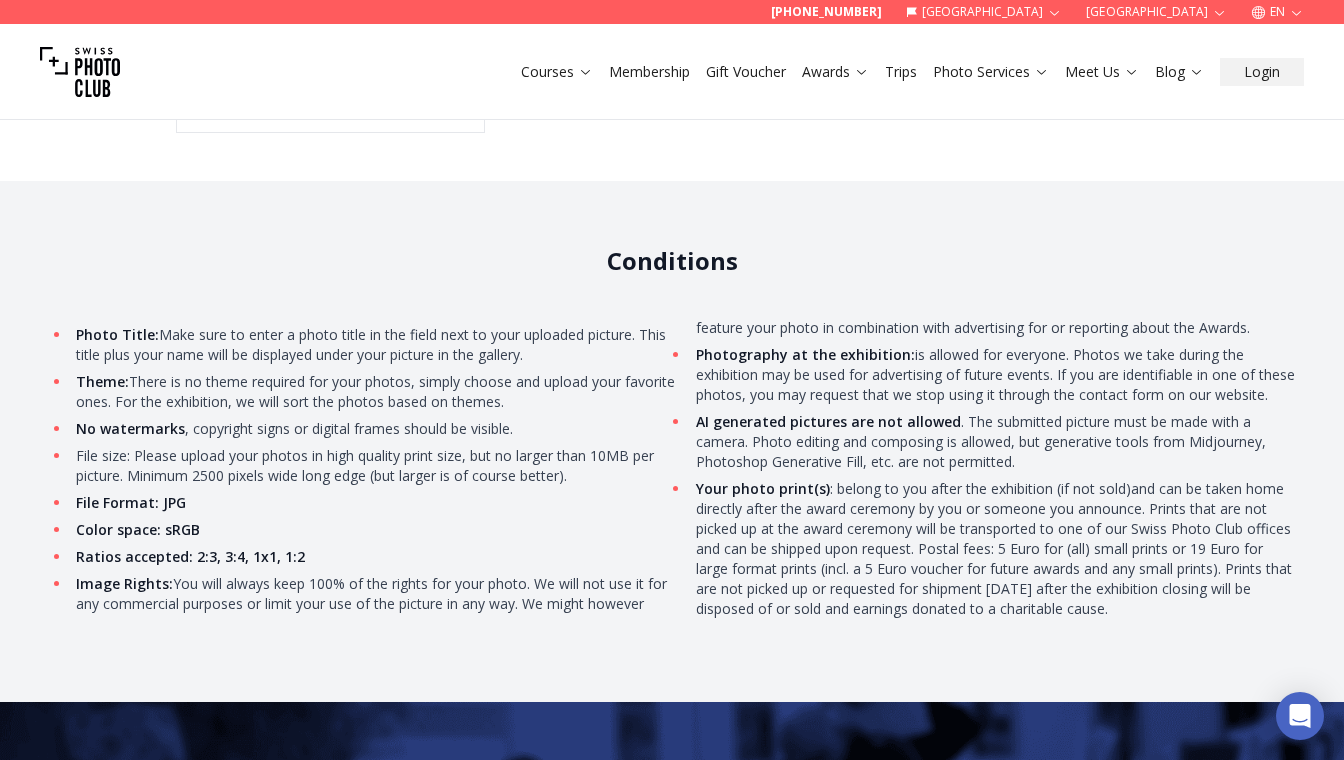 click on "Membership" at bounding box center (649, 72) 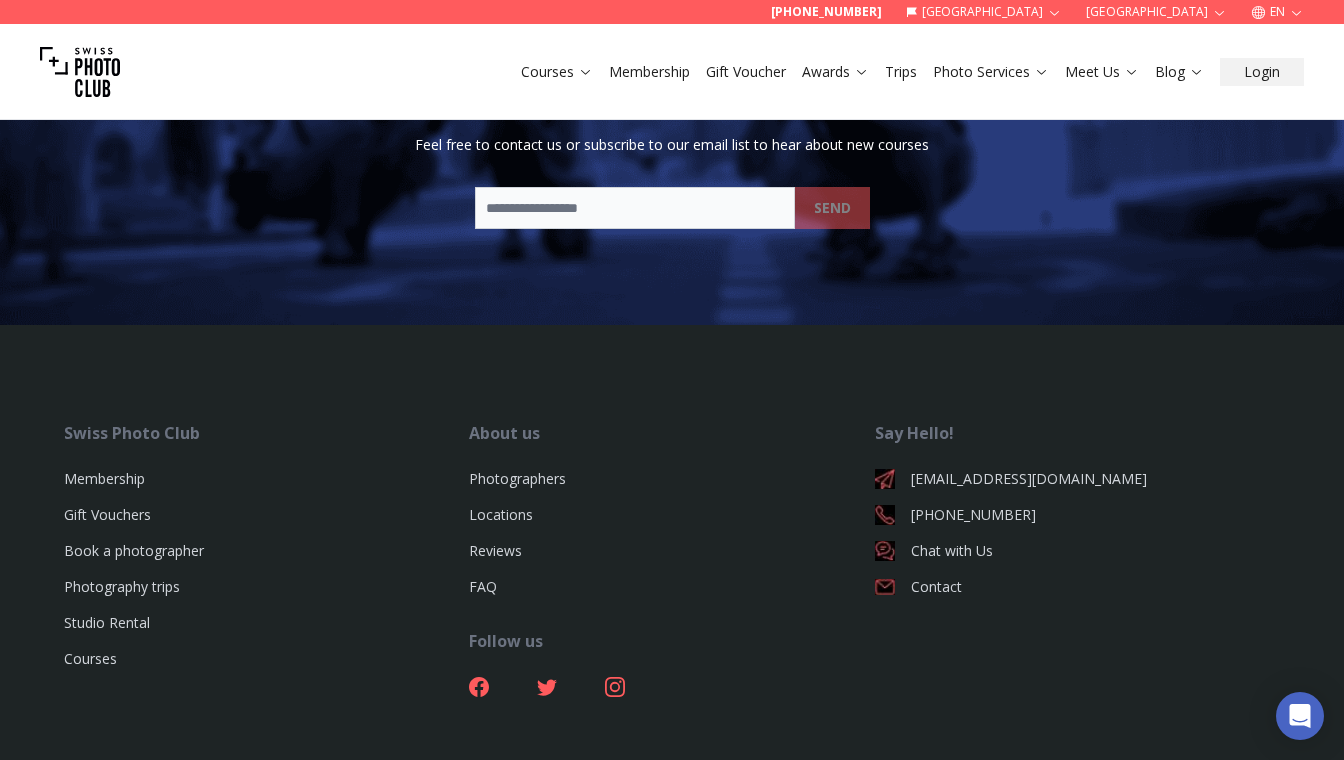 scroll, scrollTop: 2924, scrollLeft: 0, axis: vertical 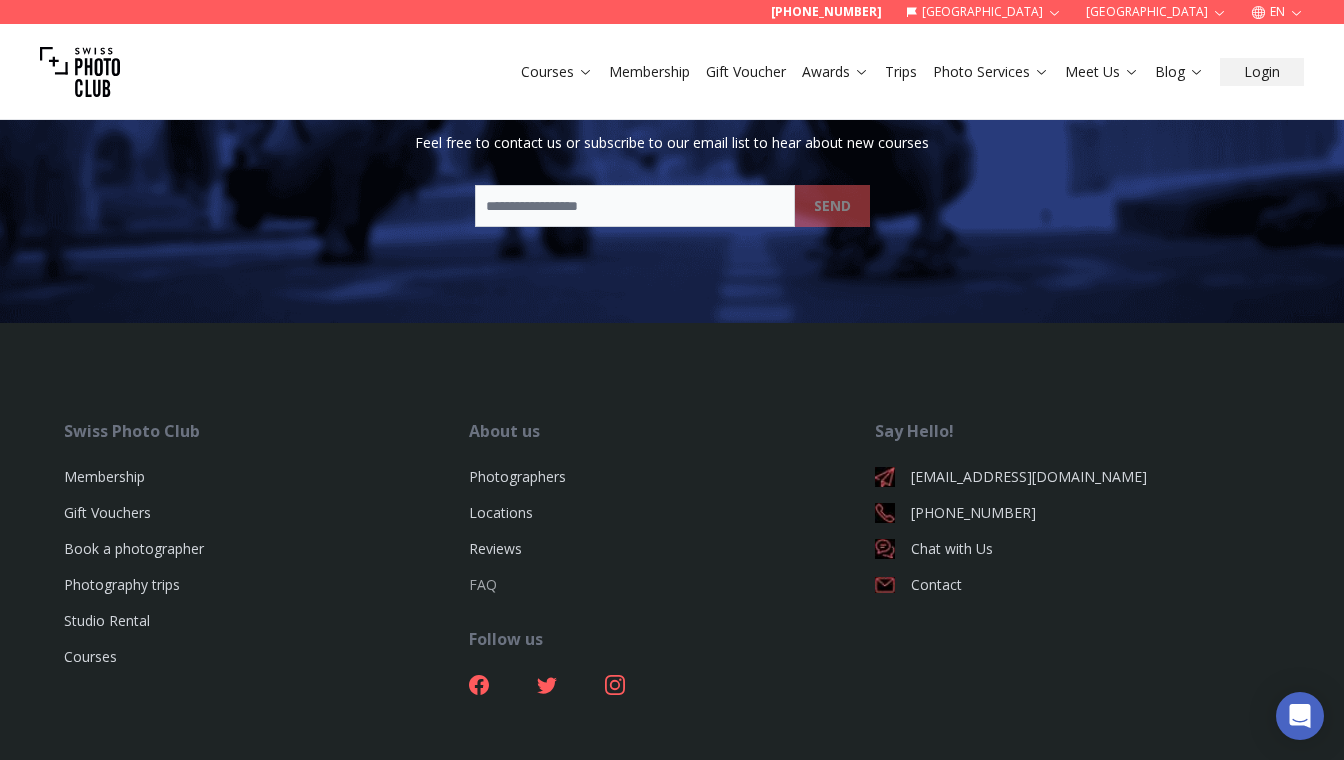 click on "FAQ" at bounding box center (483, 584) 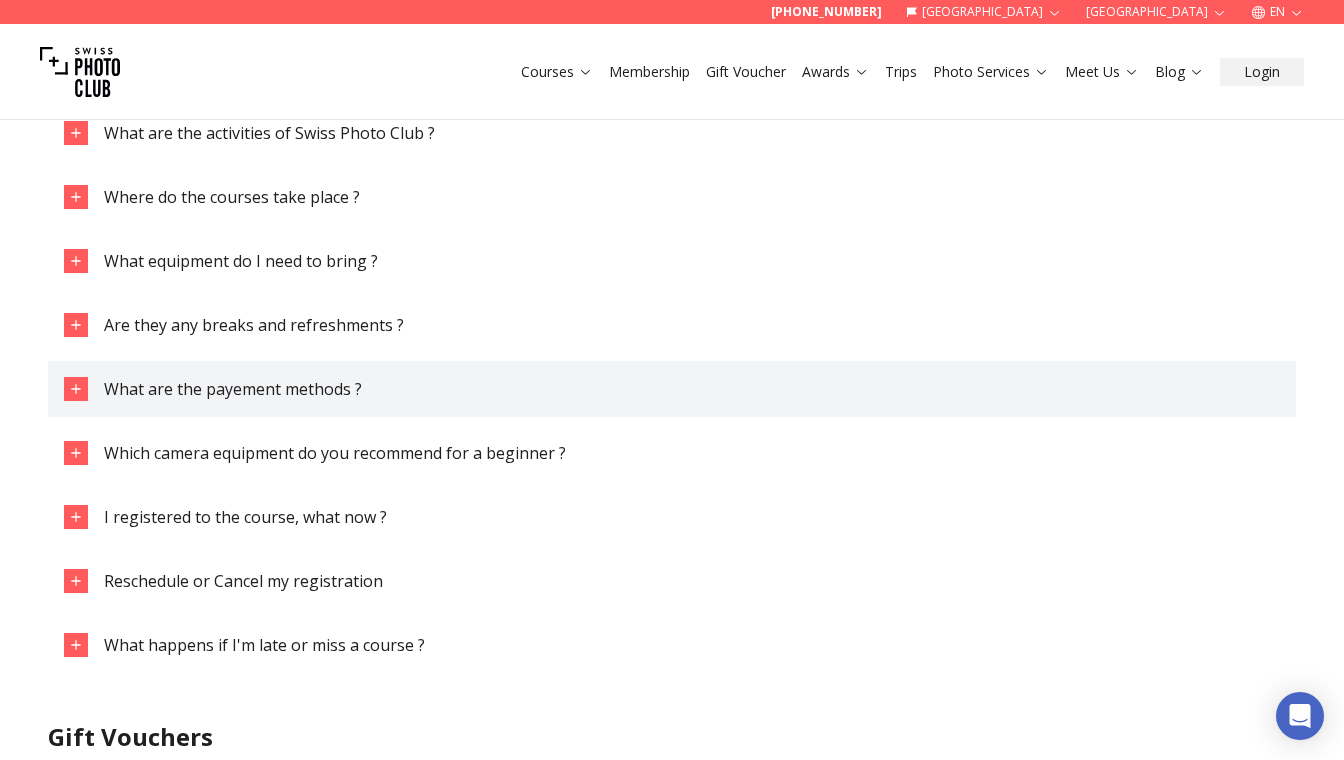 scroll, scrollTop: 375, scrollLeft: 0, axis: vertical 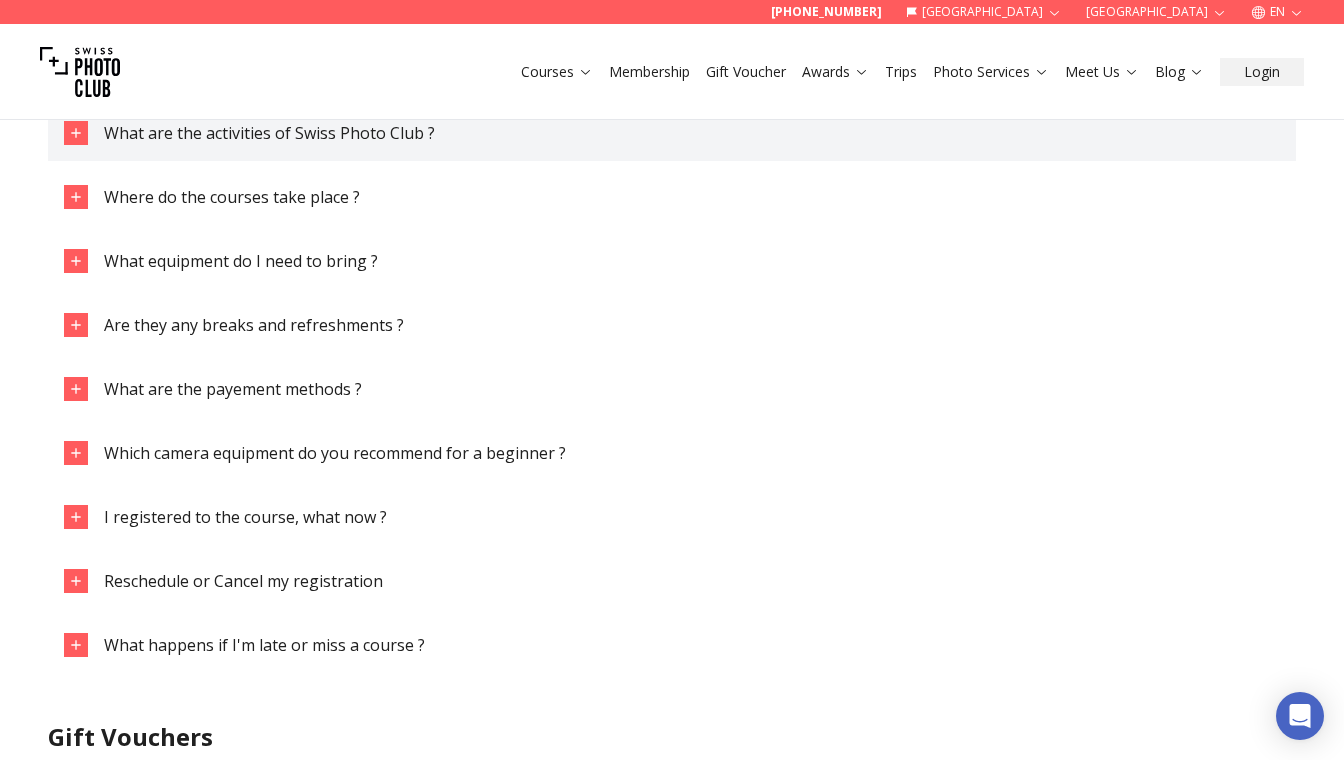 click on "What are the activities of Swiss Photo Club ?" at bounding box center (269, 133) 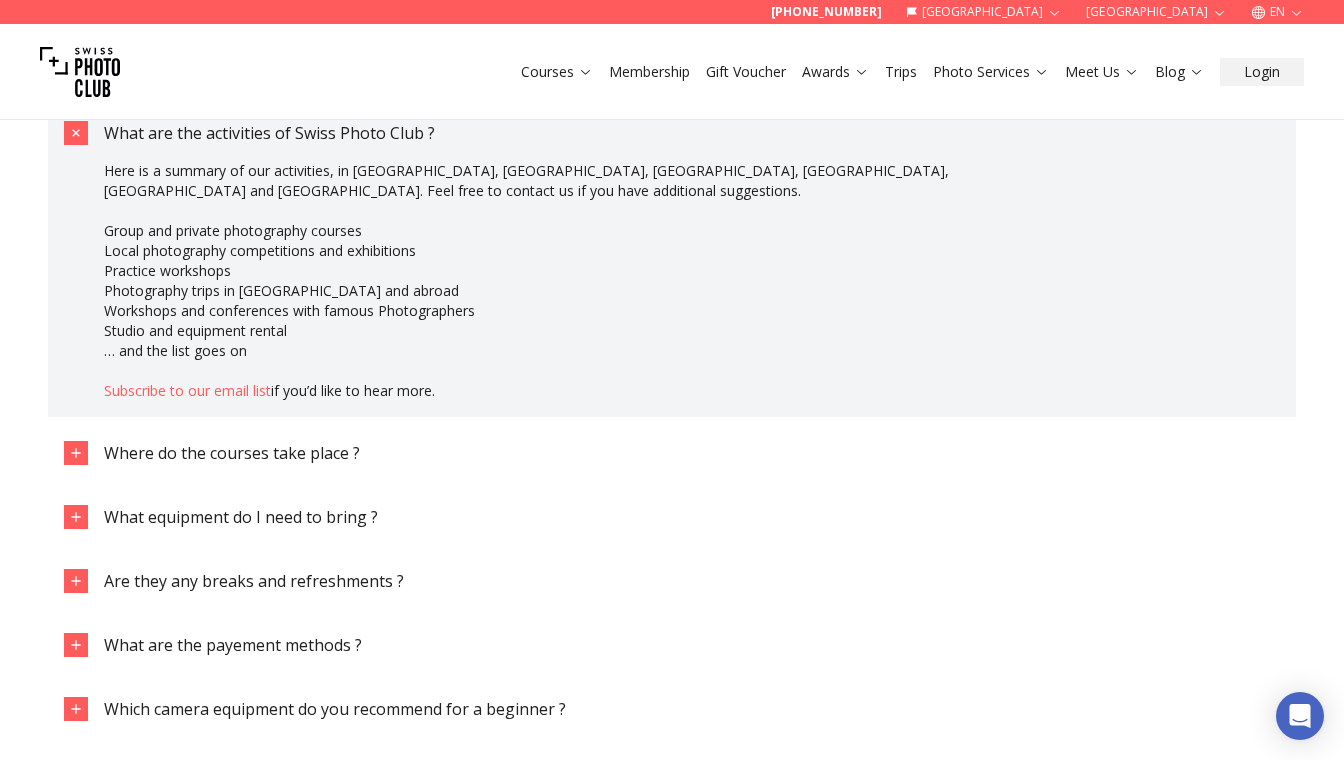 click on "What are the activities of Swiss Photo Club ?" at bounding box center [269, 133] 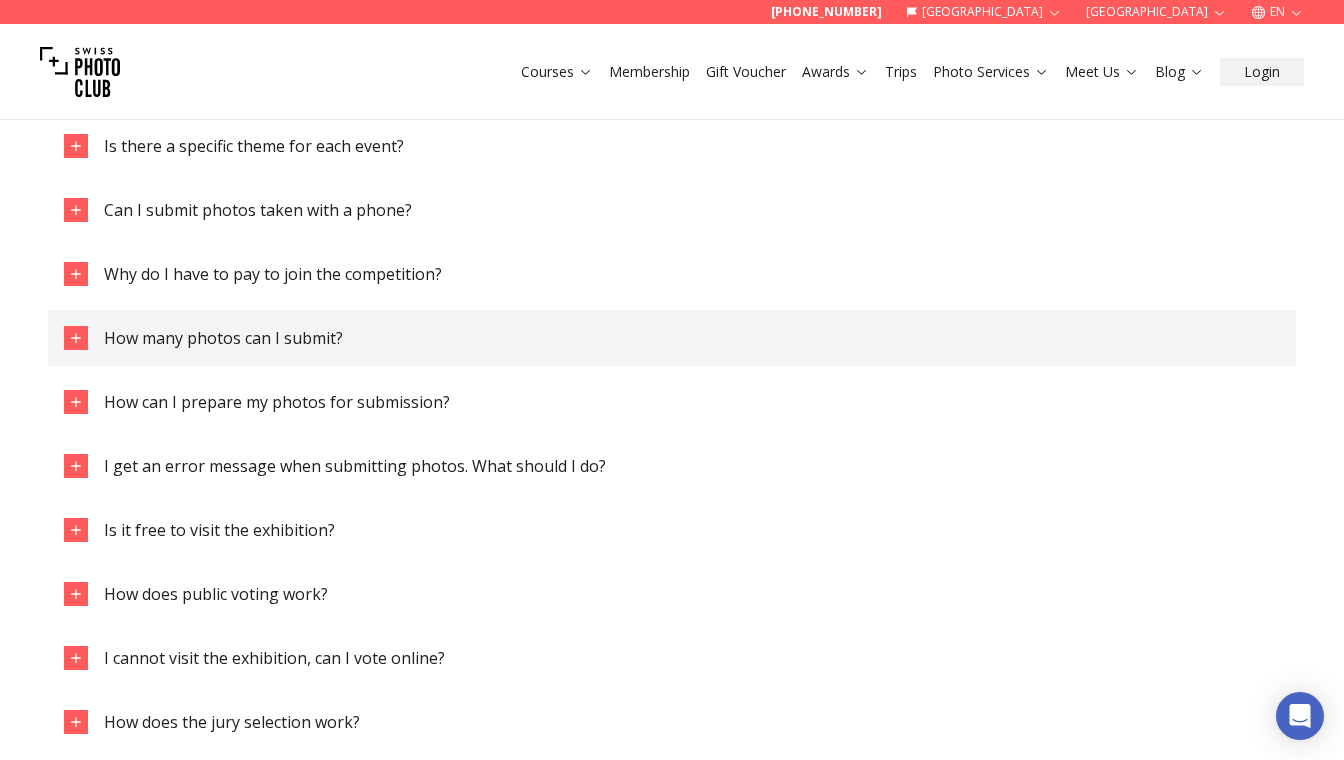 scroll, scrollTop: 2294, scrollLeft: 0, axis: vertical 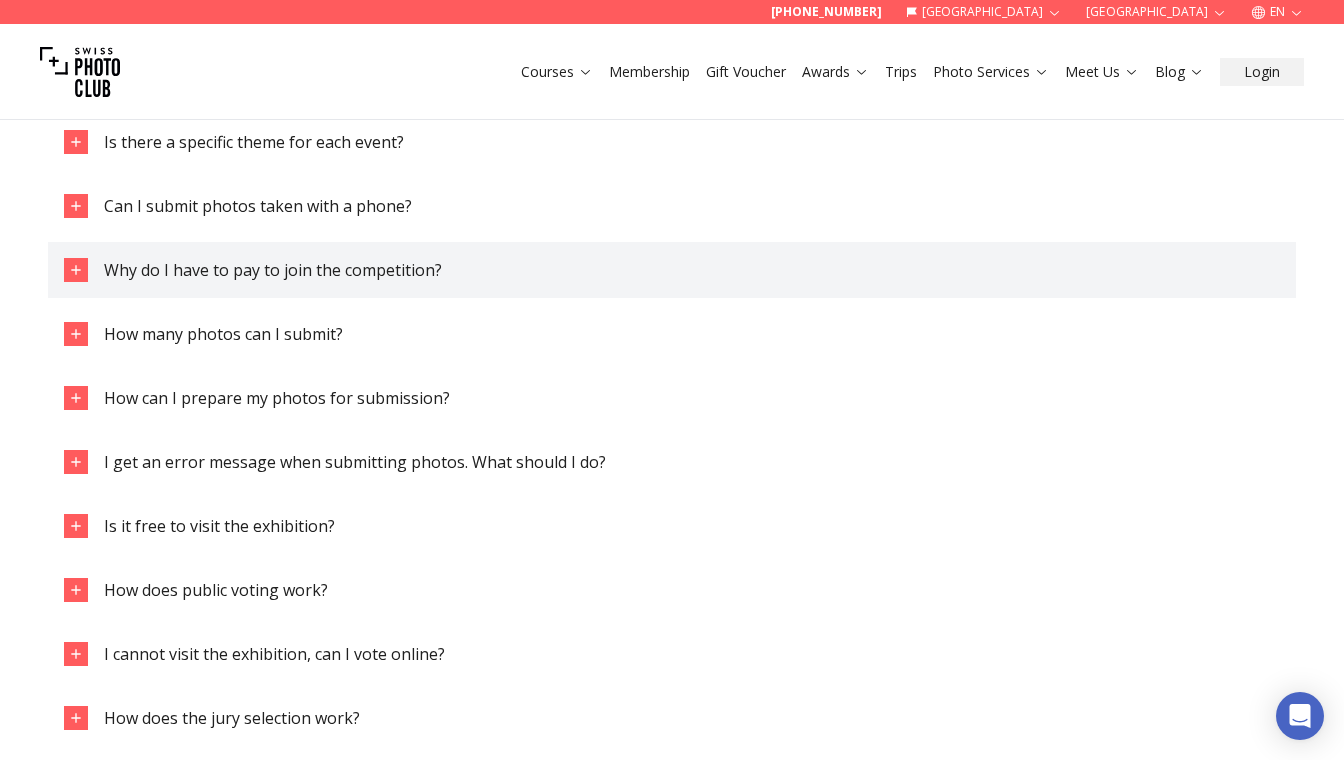 click on "Why do I have to pay to join the competition?" at bounding box center [672, 270] 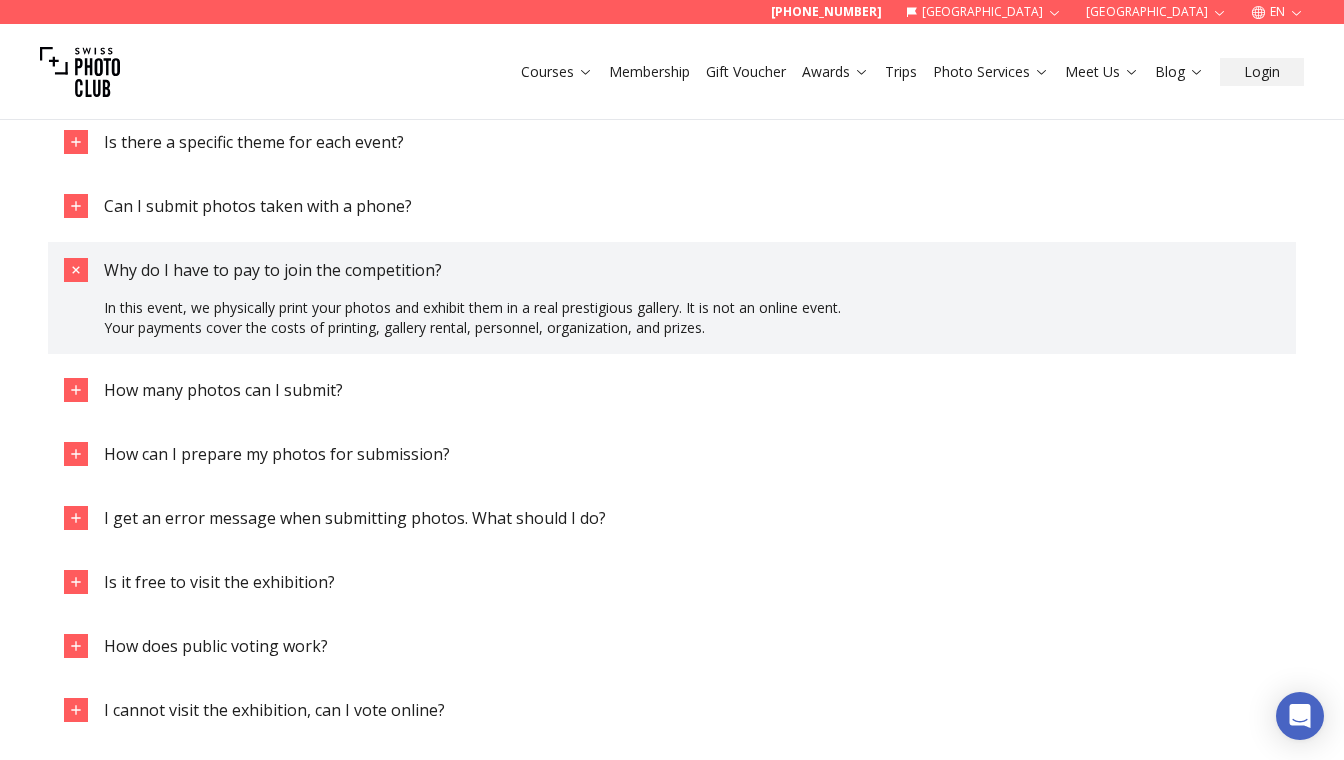 click on "Why do I have to pay to join the competition?" at bounding box center (672, 270) 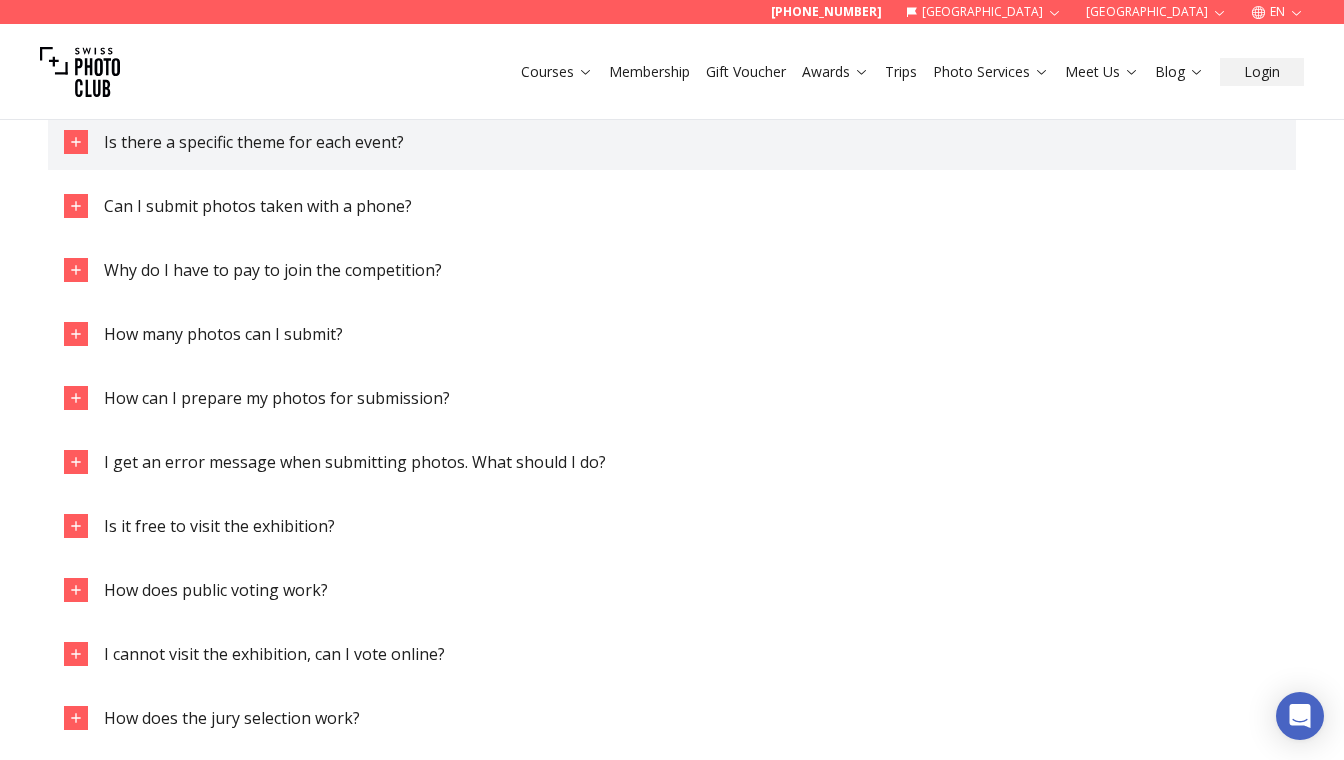 click on "Is there a specific theme for each event?" at bounding box center [254, 142] 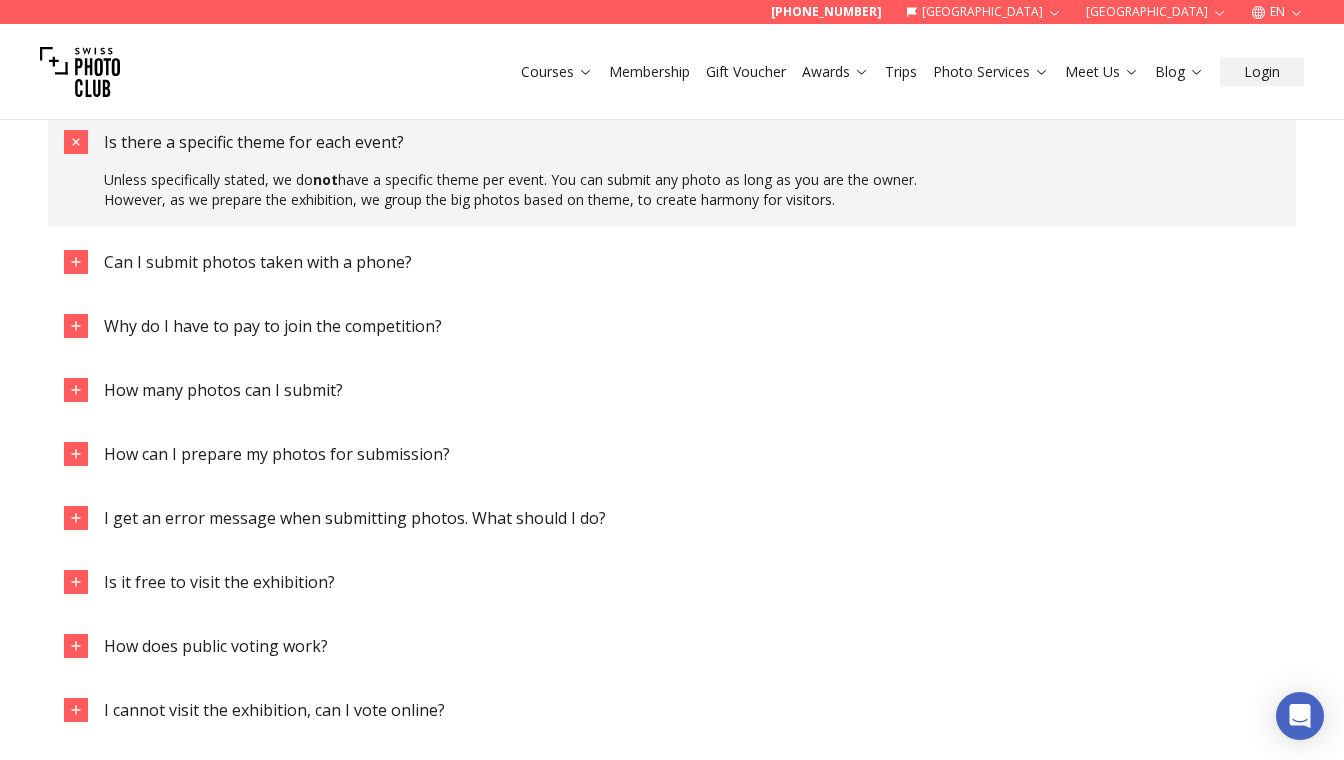 click on "Is there a specific theme for each event?" at bounding box center (254, 142) 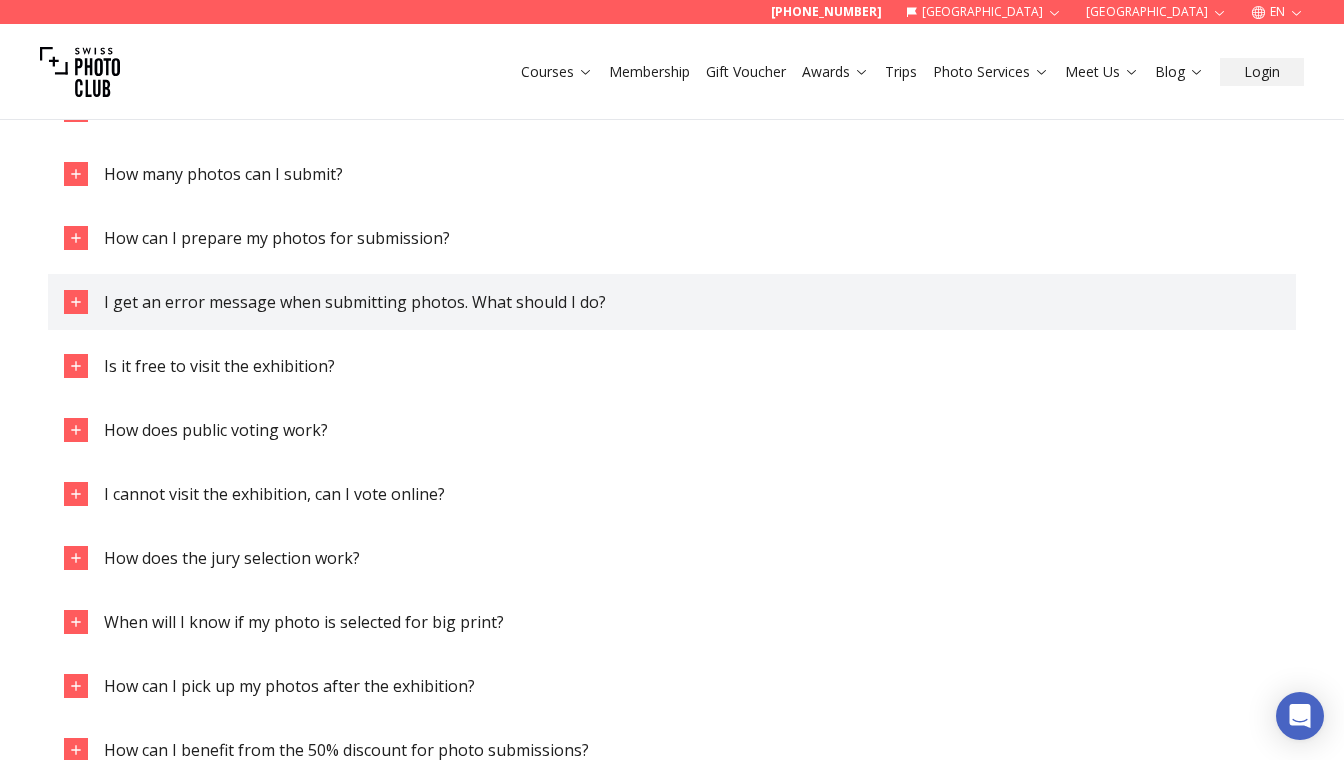 scroll, scrollTop: 2458, scrollLeft: 0, axis: vertical 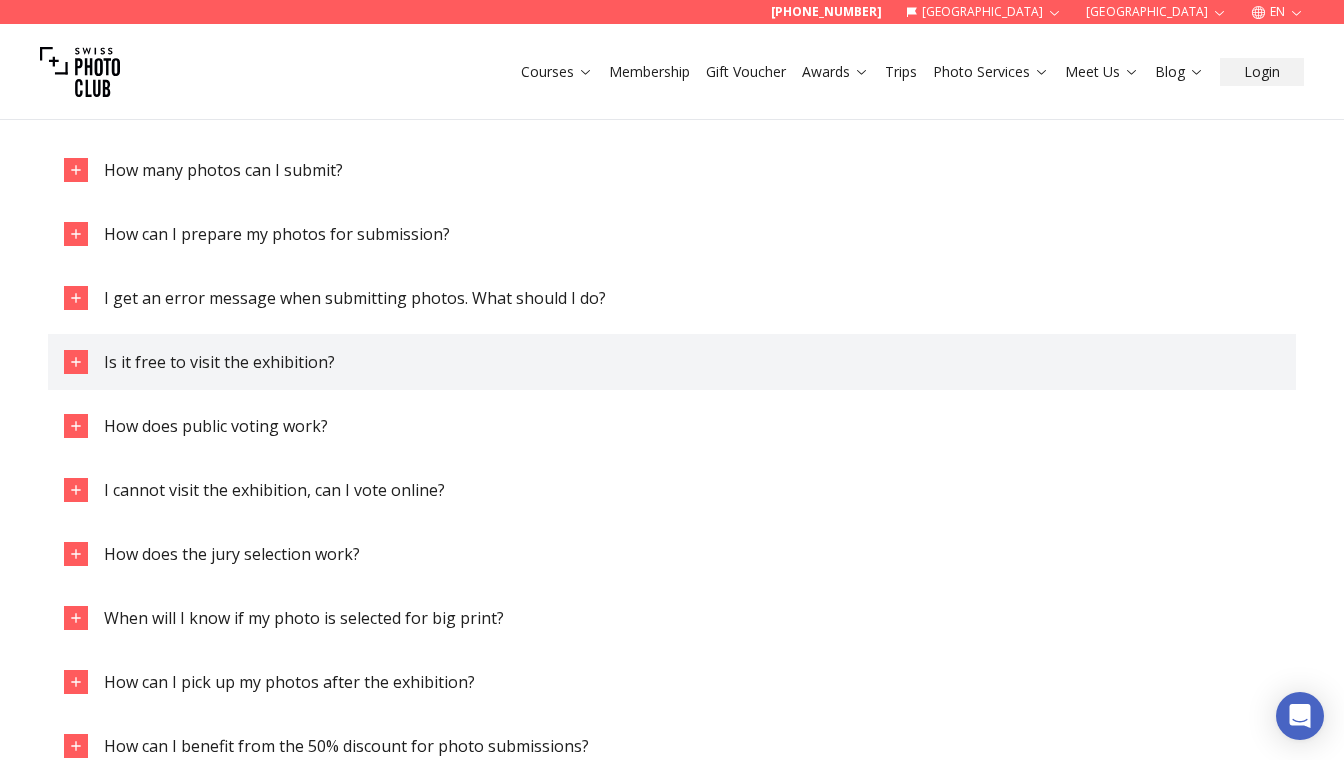click on "Is it free to visit the exhibition?" at bounding box center (219, 362) 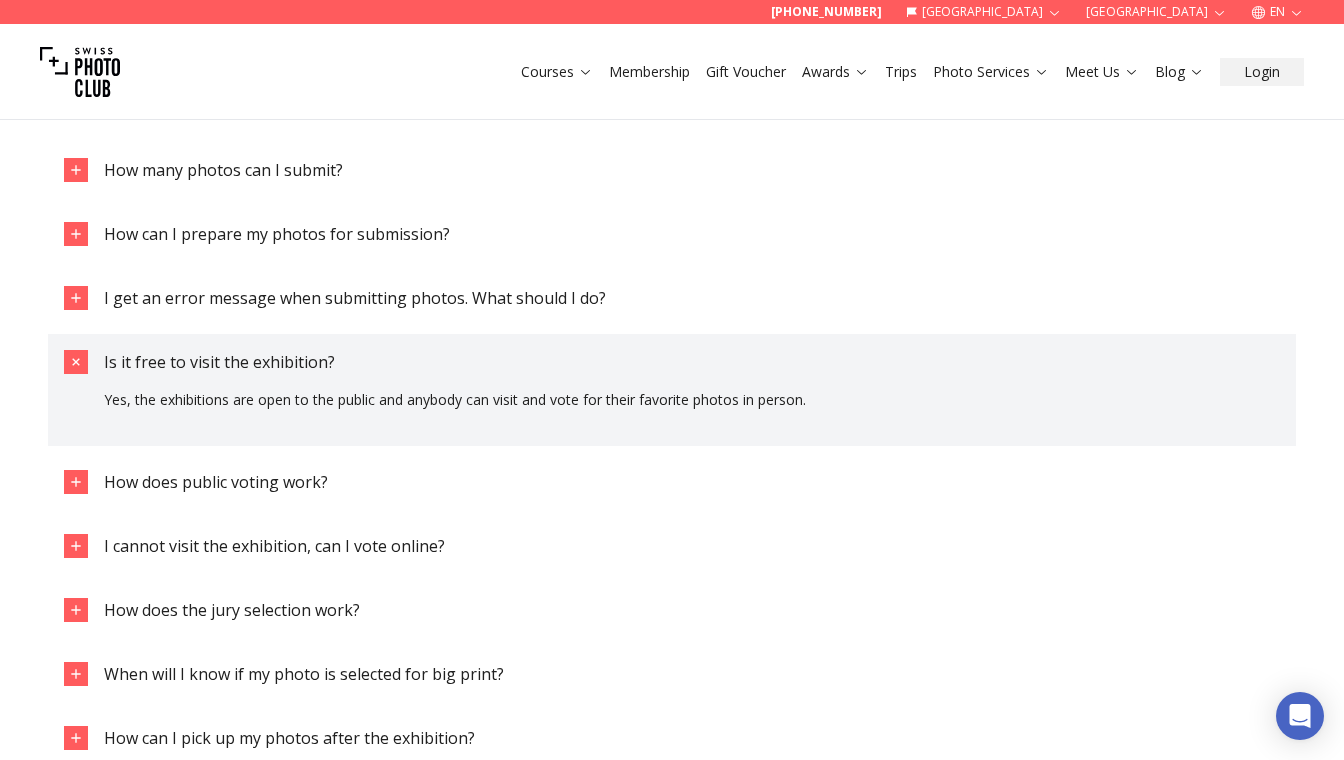 click on "Is it free to visit the exhibition?" at bounding box center [219, 362] 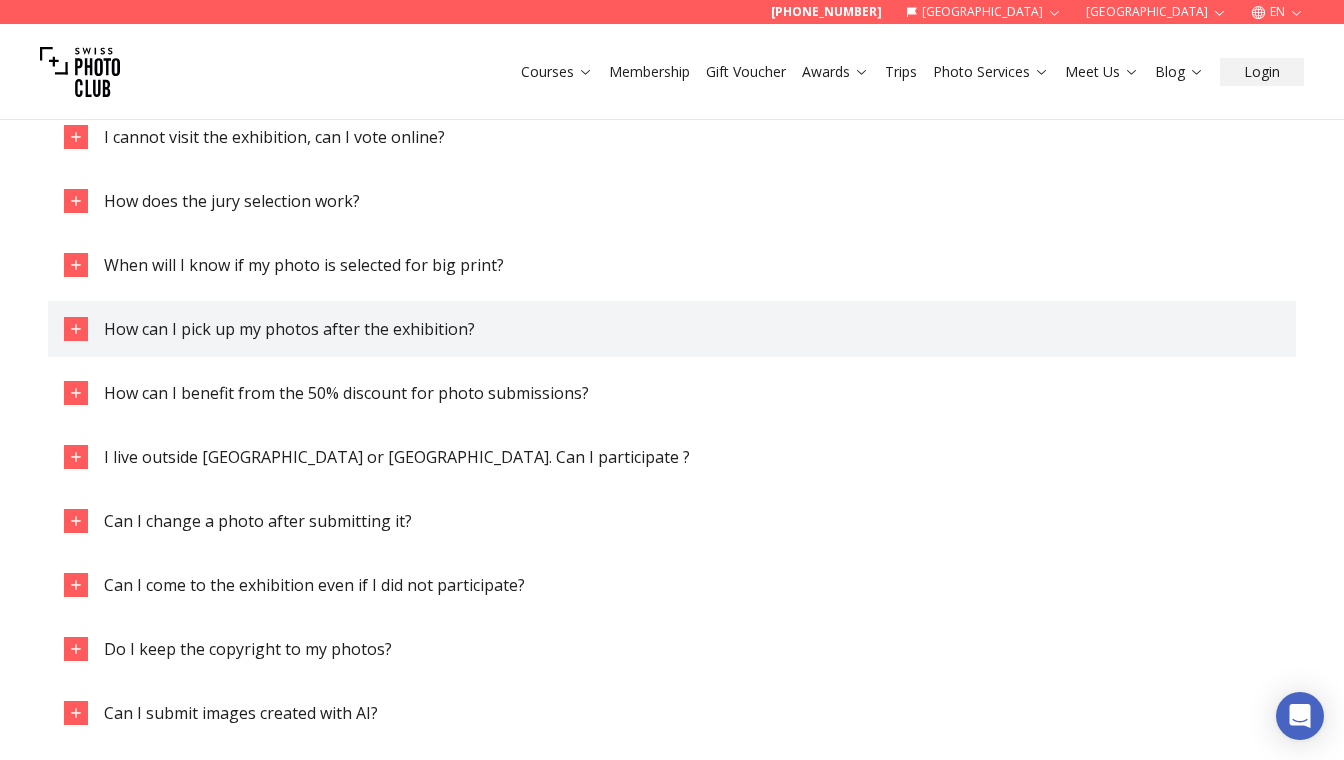 scroll, scrollTop: 2812, scrollLeft: 0, axis: vertical 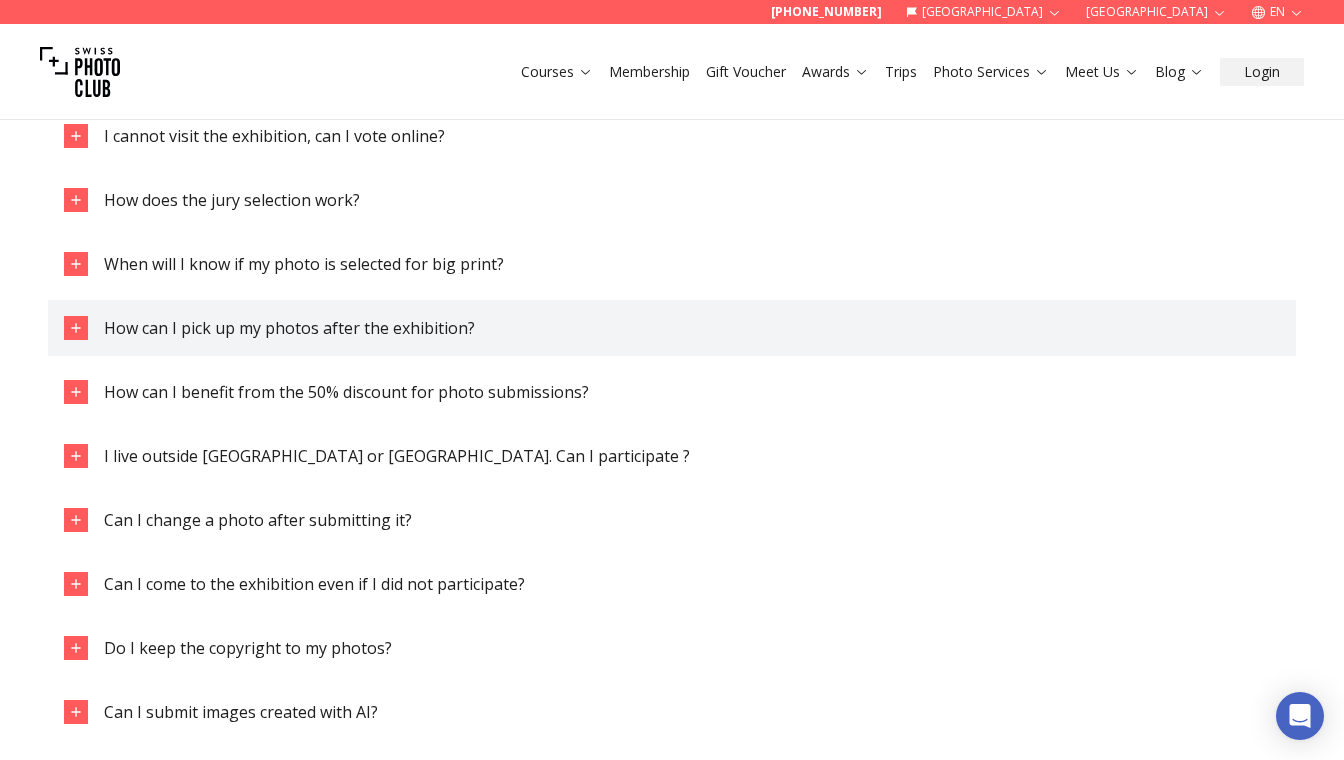 click on "How can I pick up my photos after the exhibition?" at bounding box center [289, 328] 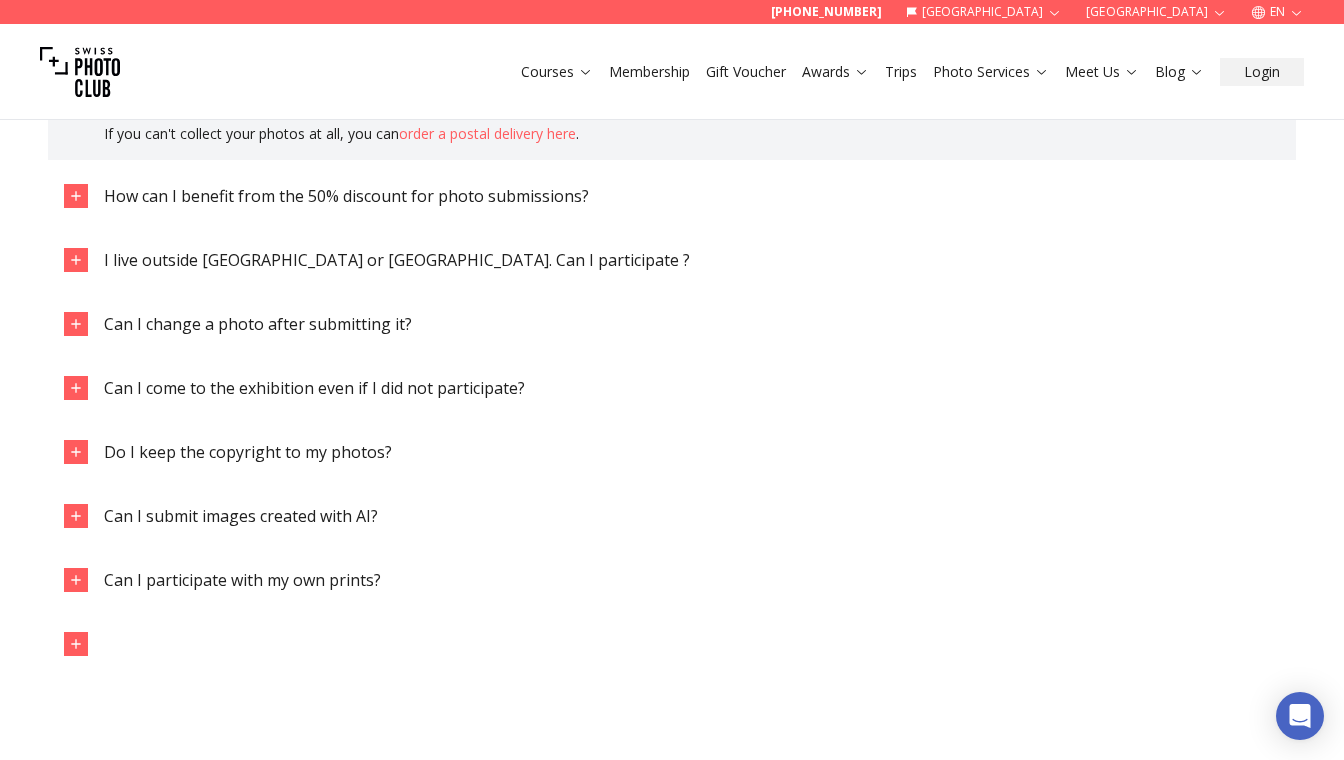 scroll, scrollTop: 3165, scrollLeft: 0, axis: vertical 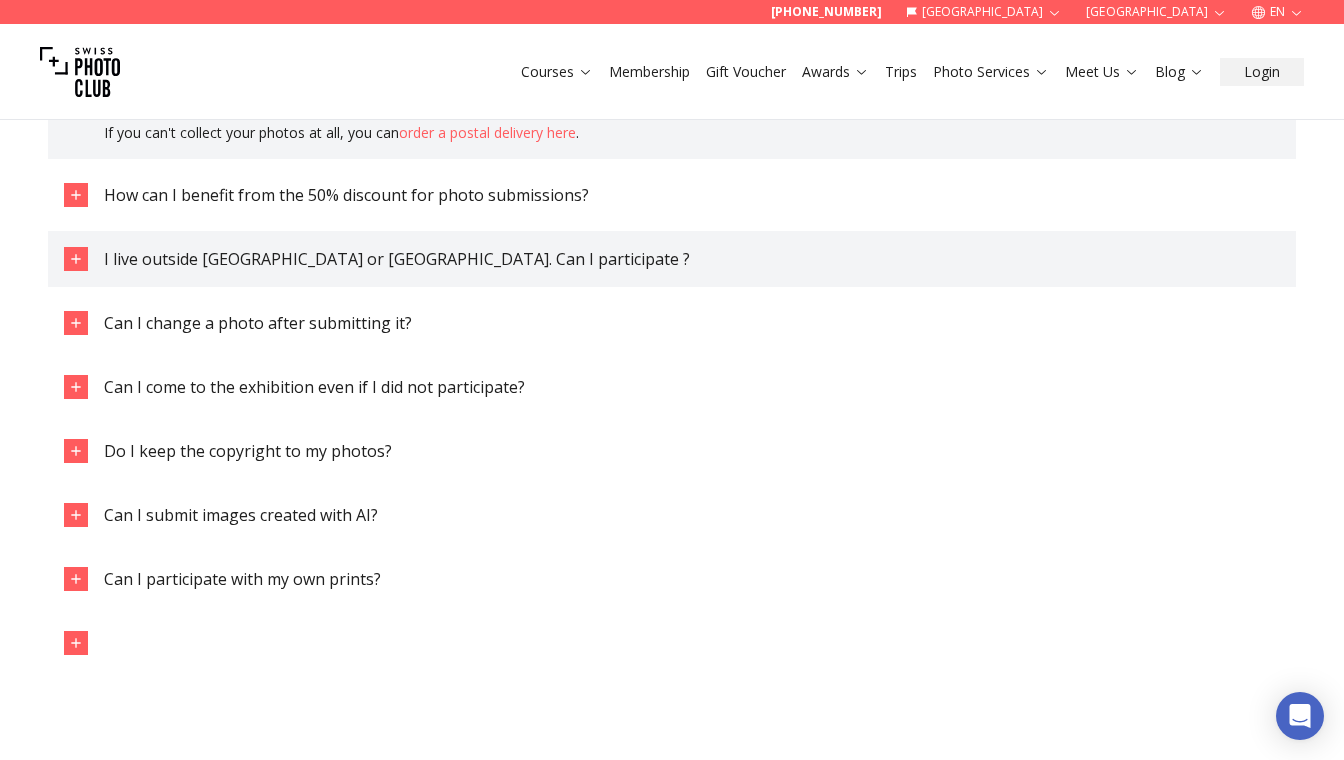 click on "I live outside [GEOGRAPHIC_DATA] or [GEOGRAPHIC_DATA]. Can I participate ?" at bounding box center (397, 259) 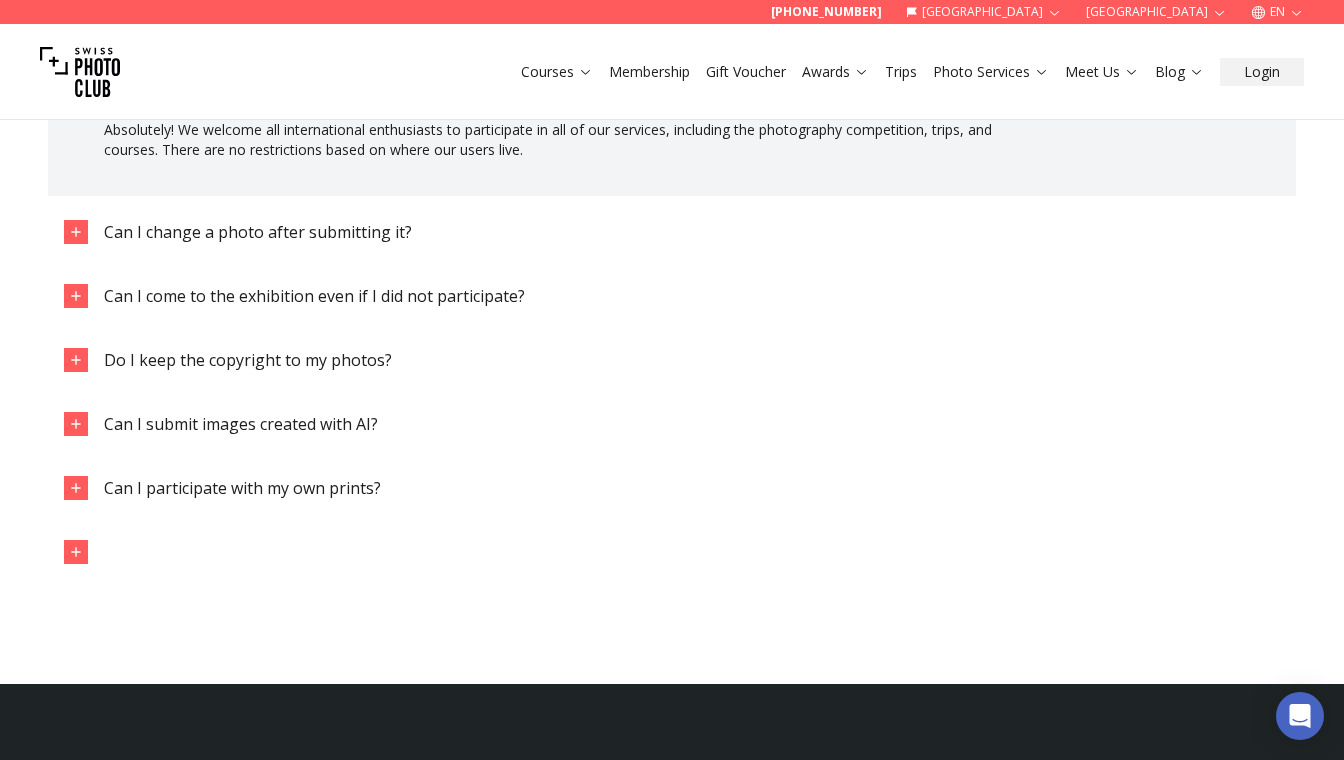 scroll, scrollTop: 3380, scrollLeft: 0, axis: vertical 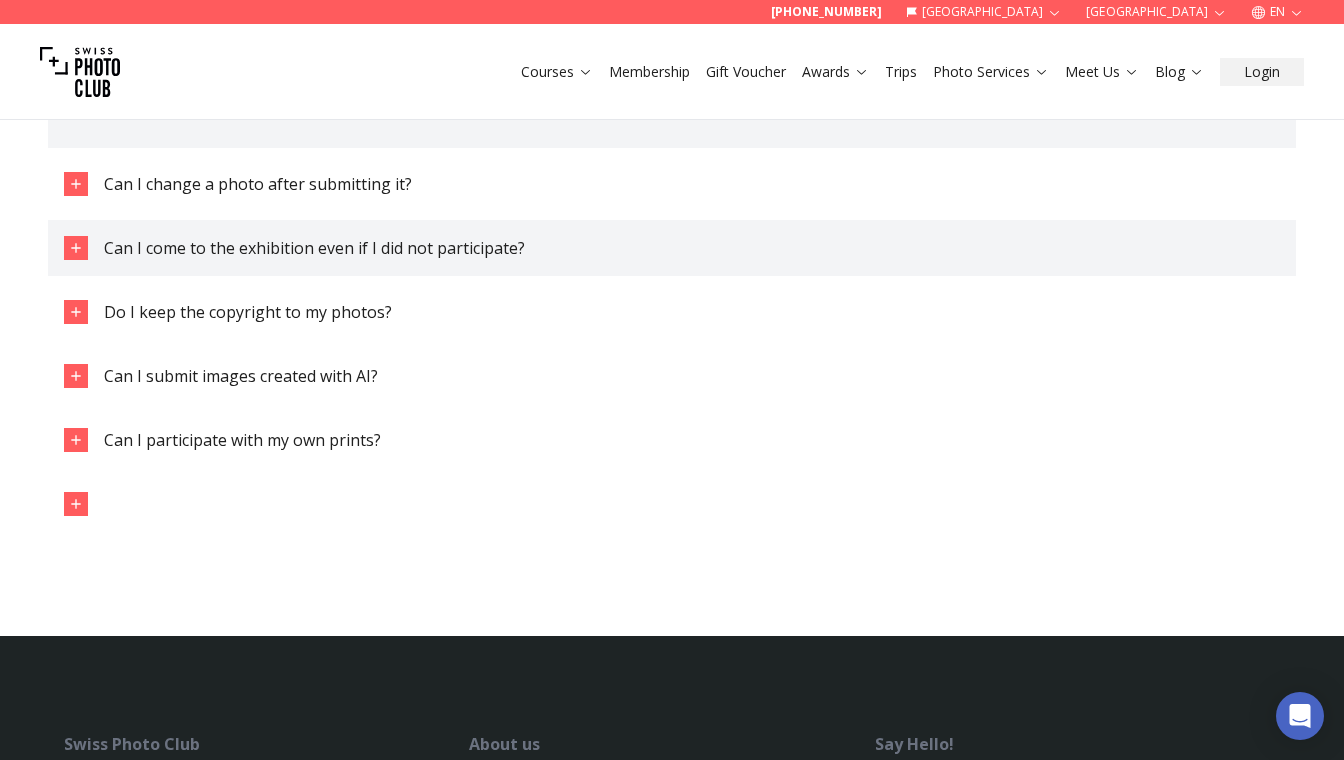 click on "Can I come to the exhibition even if I did not participate?" at bounding box center [314, 248] 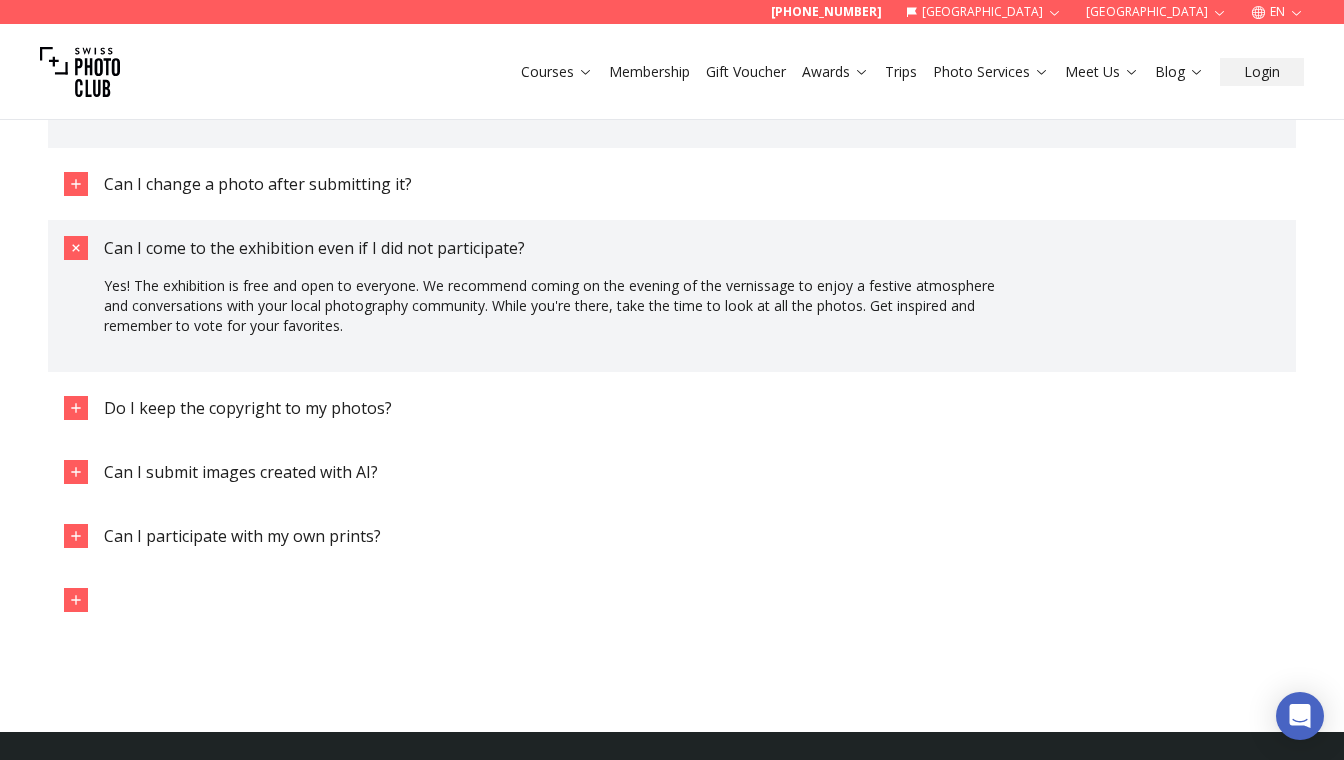 click on "Can I come to the exhibition even if I did not participate?" at bounding box center (314, 248) 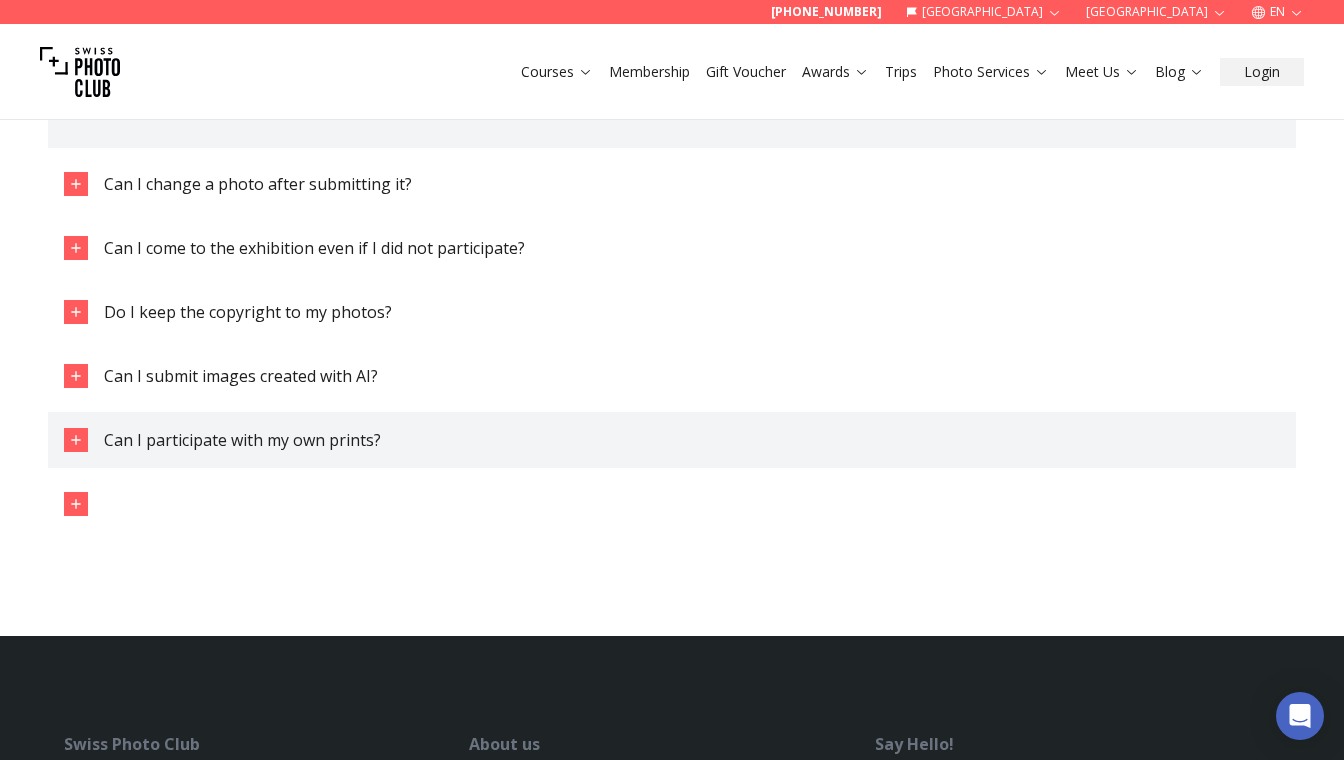 click on "Can I participate with my own prints?" at bounding box center (242, 440) 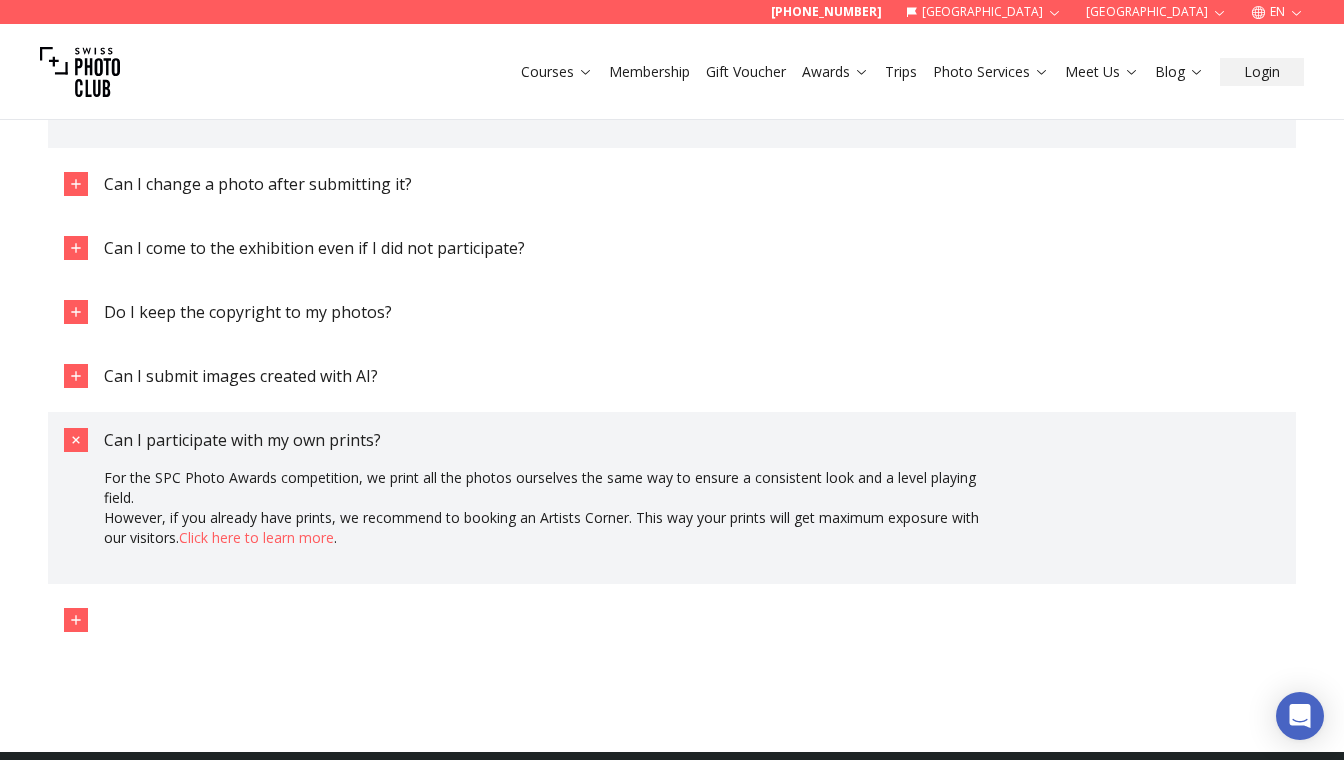 click on "Can I participate with my own prints?" at bounding box center [242, 440] 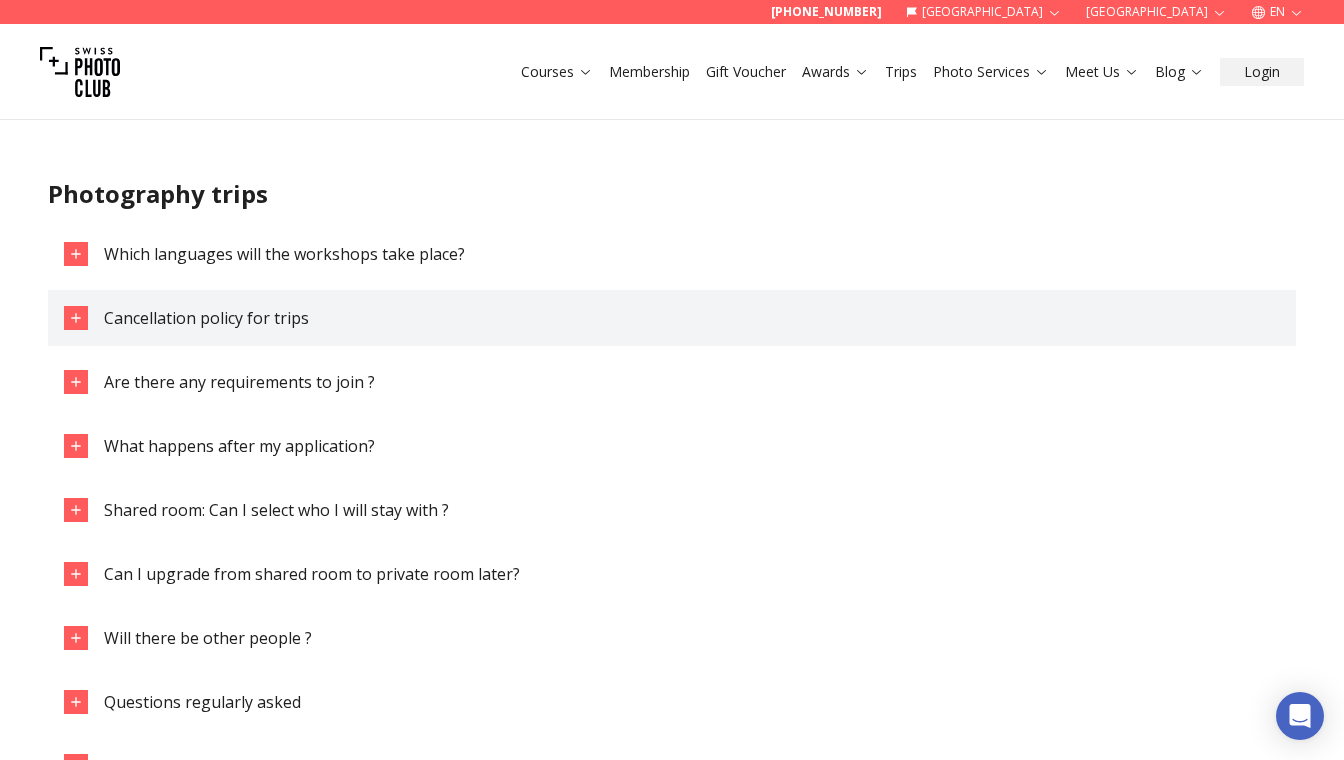 scroll, scrollTop: 1325, scrollLeft: 0, axis: vertical 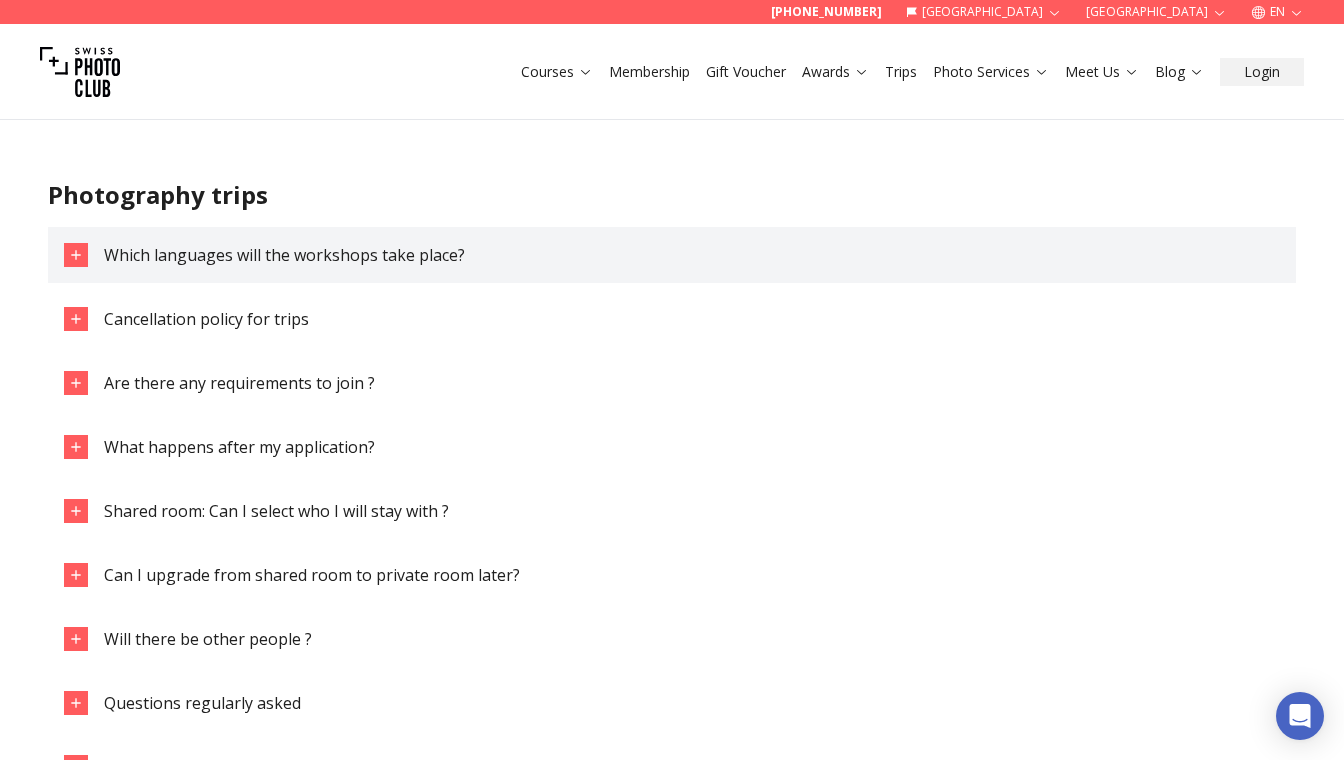 click on "Which languages will the workshops take place?" at bounding box center [284, 255] 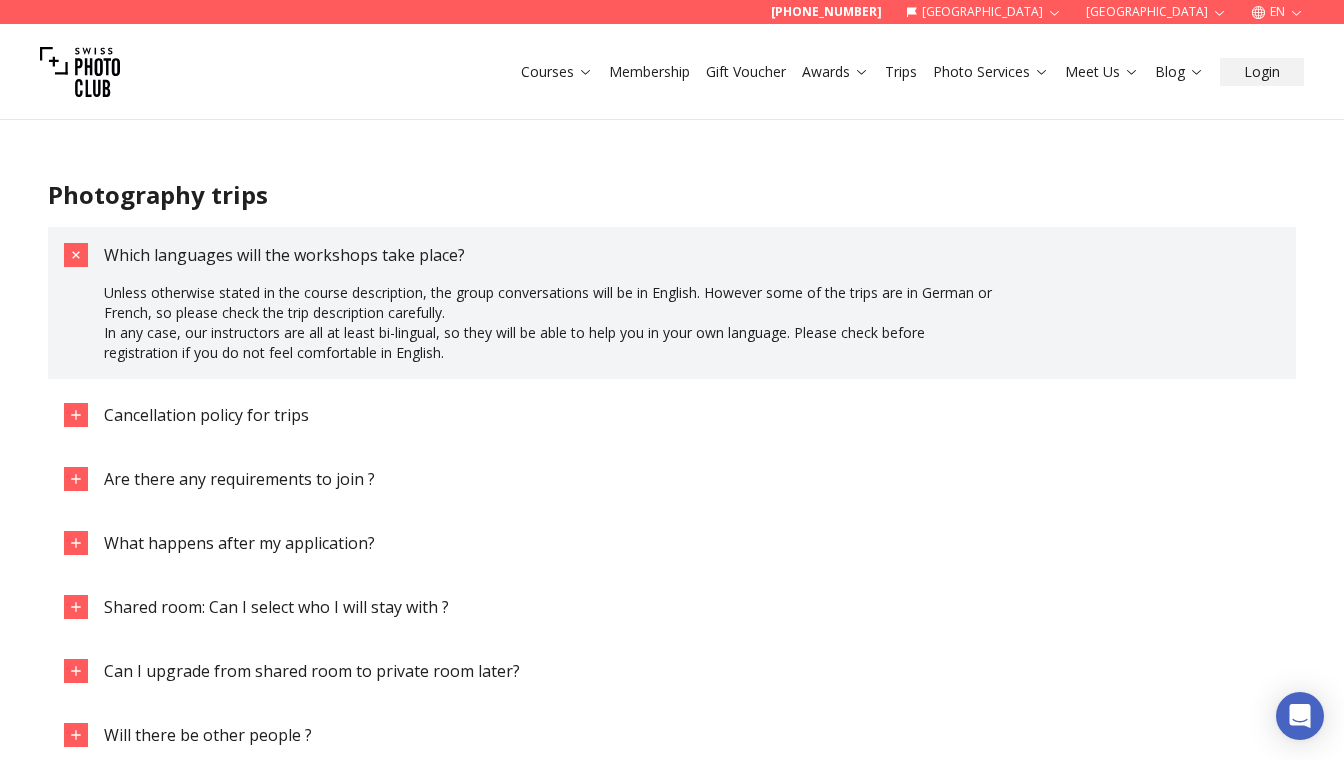 click on "Which languages will the workshops take place?" at bounding box center (672, 255) 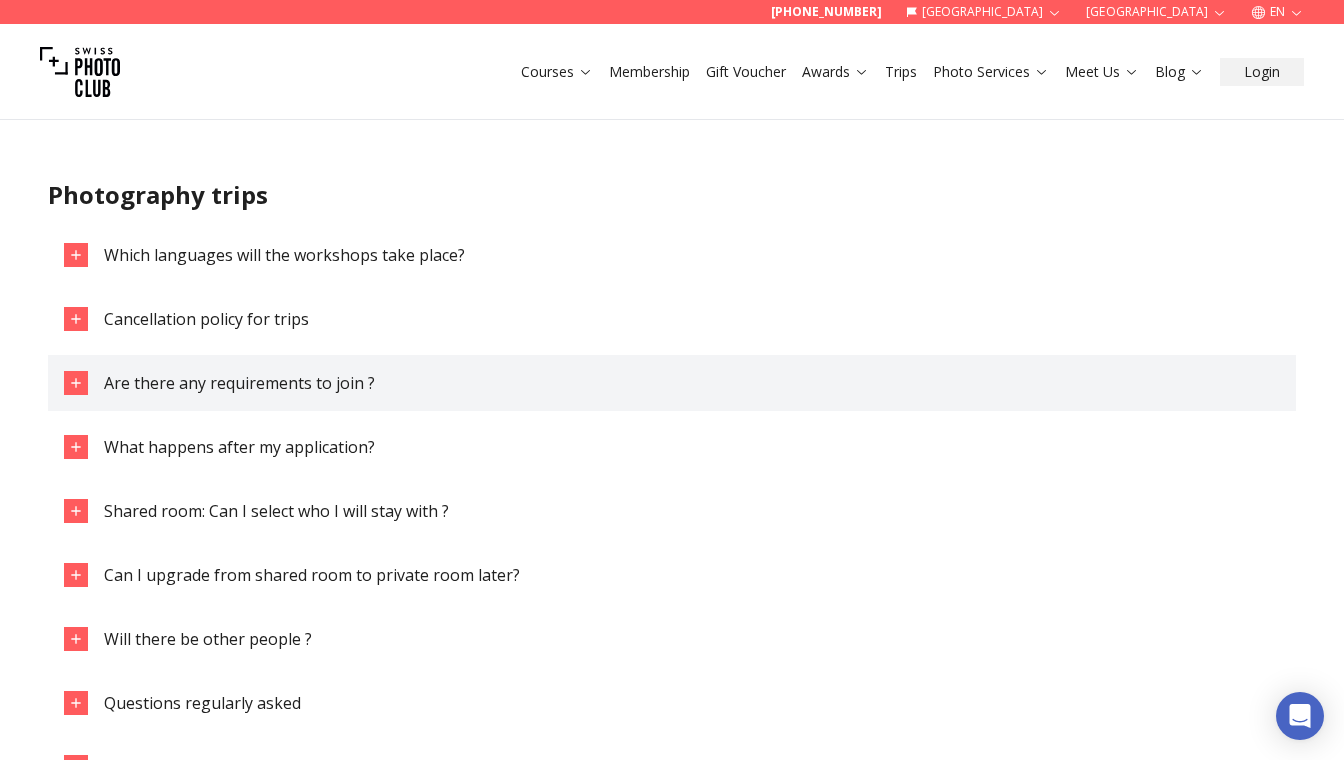 click on "Are there any requirements to join ?" at bounding box center (239, 383) 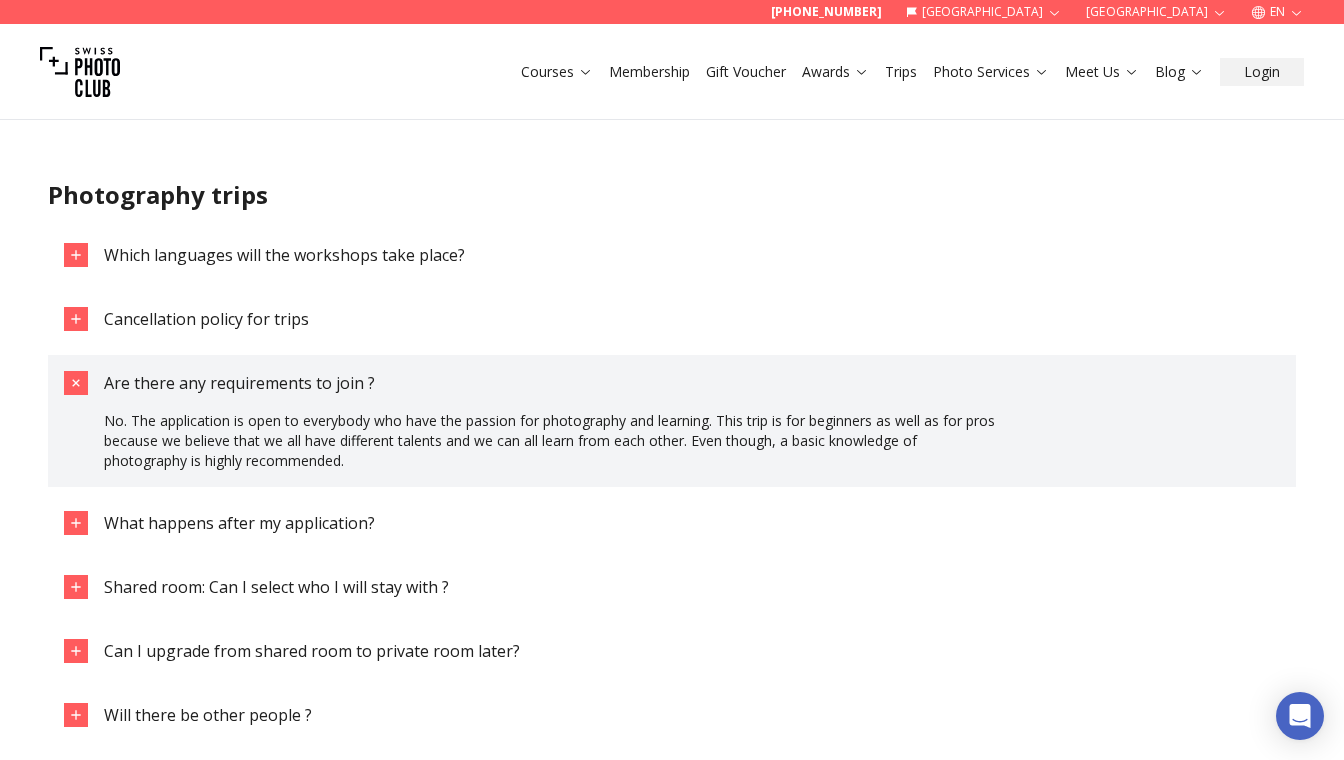 click on "Are there any requirements to join ?" at bounding box center (239, 383) 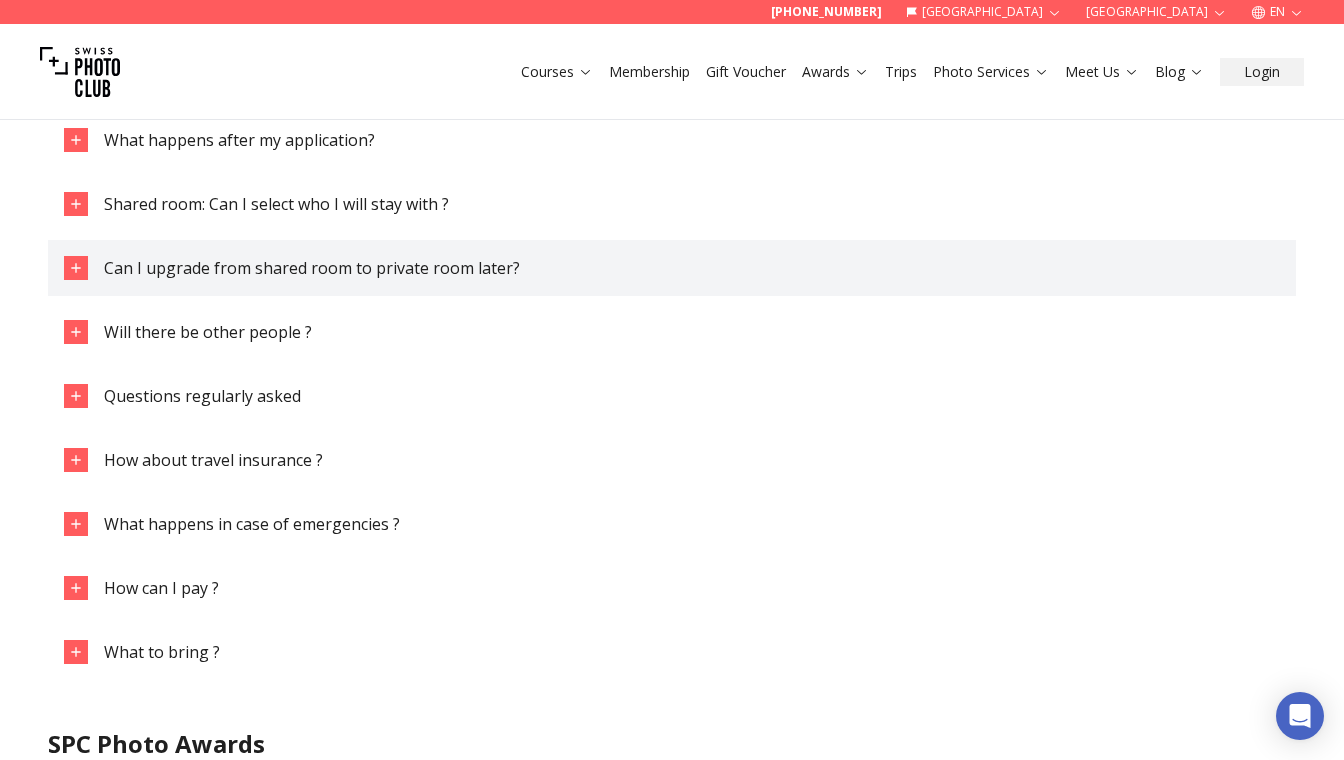 scroll, scrollTop: 1642, scrollLeft: 0, axis: vertical 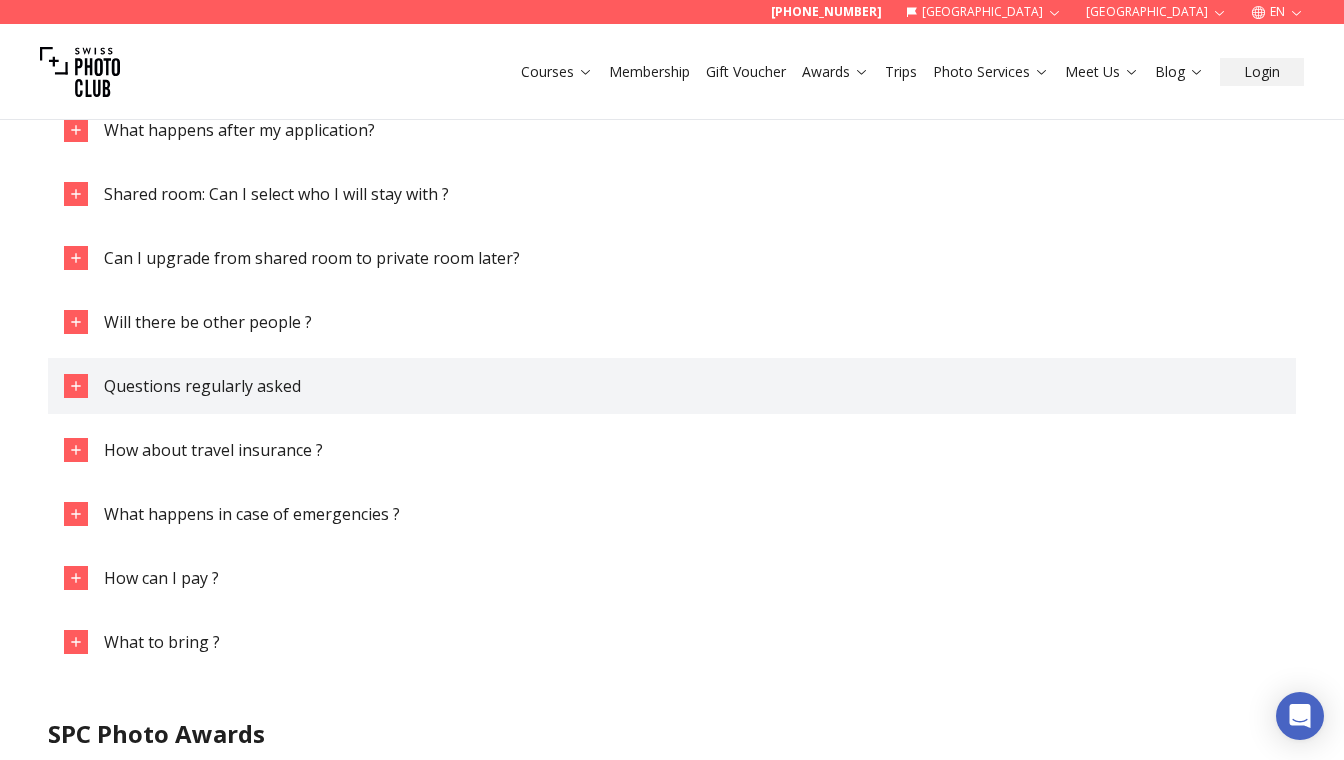 click on "Questions regularly asked" at bounding box center (202, 386) 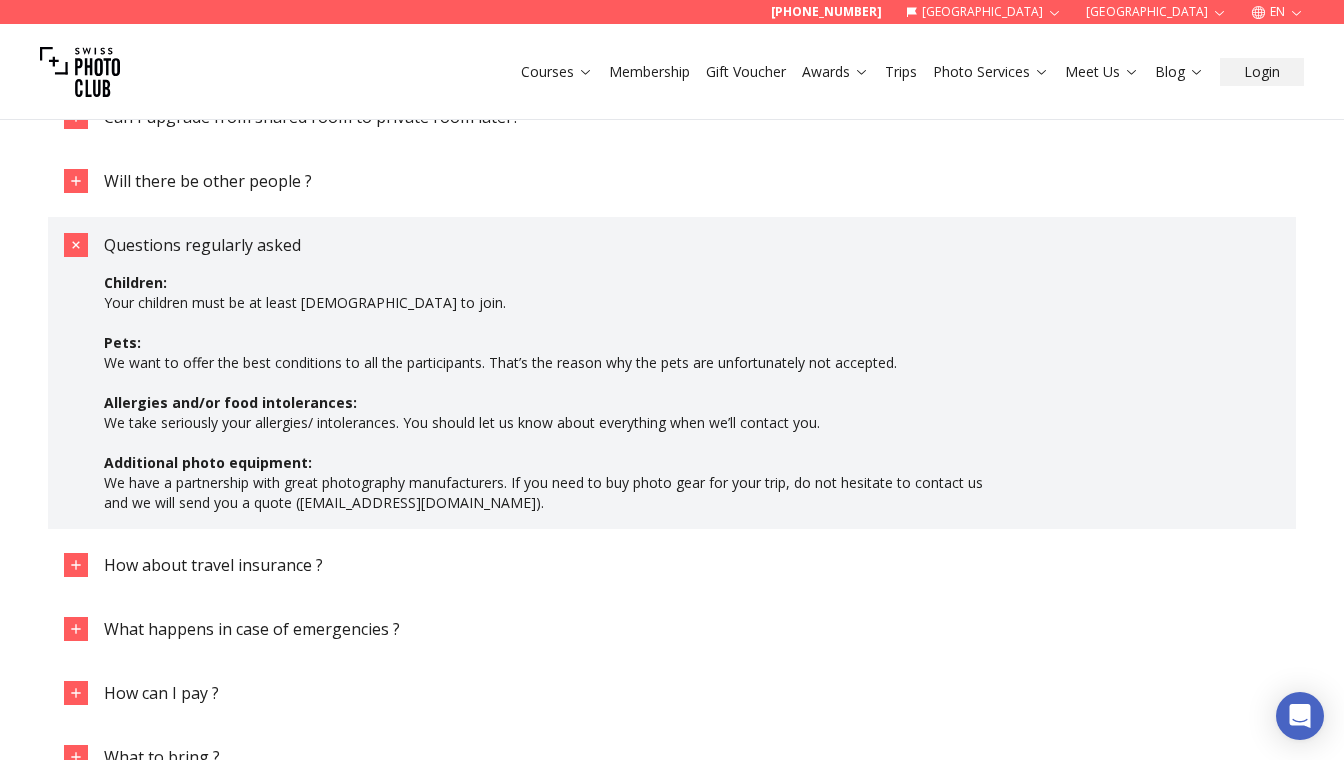 scroll, scrollTop: 1786, scrollLeft: 0, axis: vertical 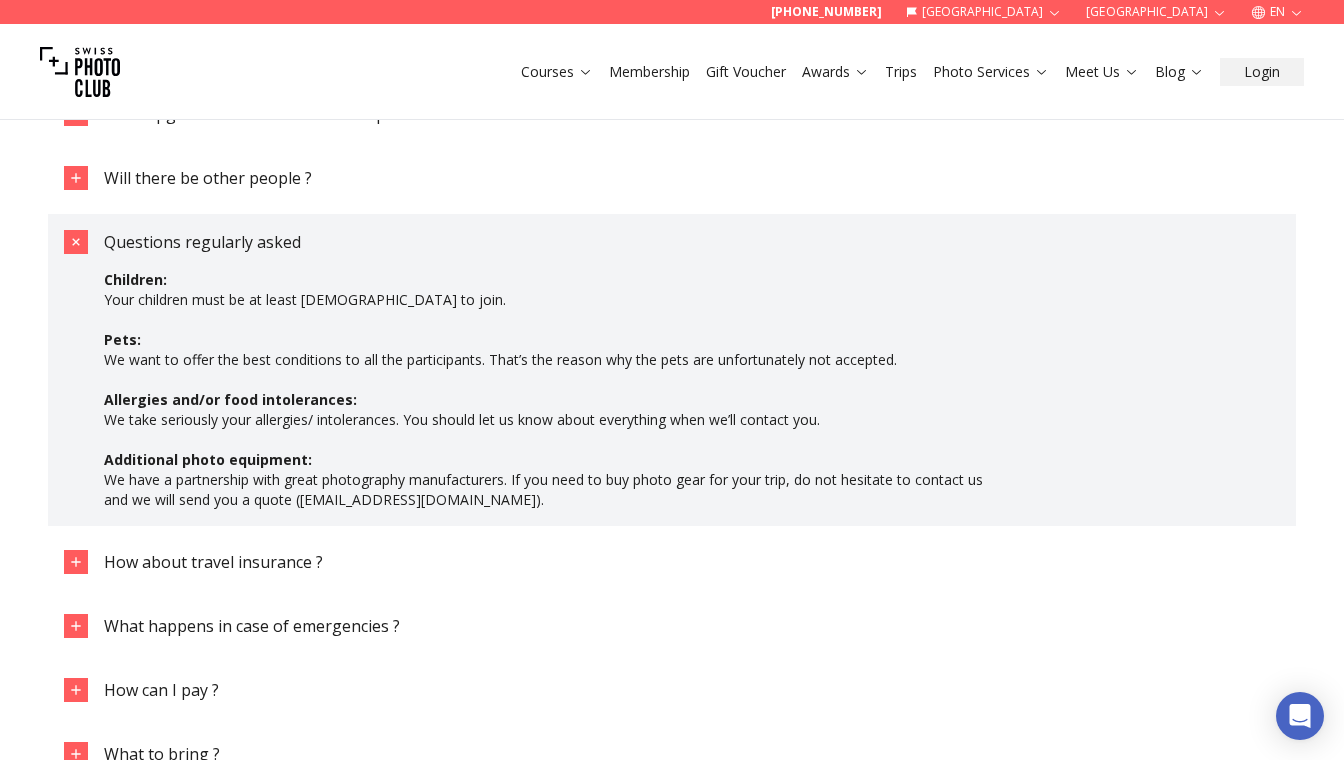 click on "Questions regularly asked" at bounding box center [202, 242] 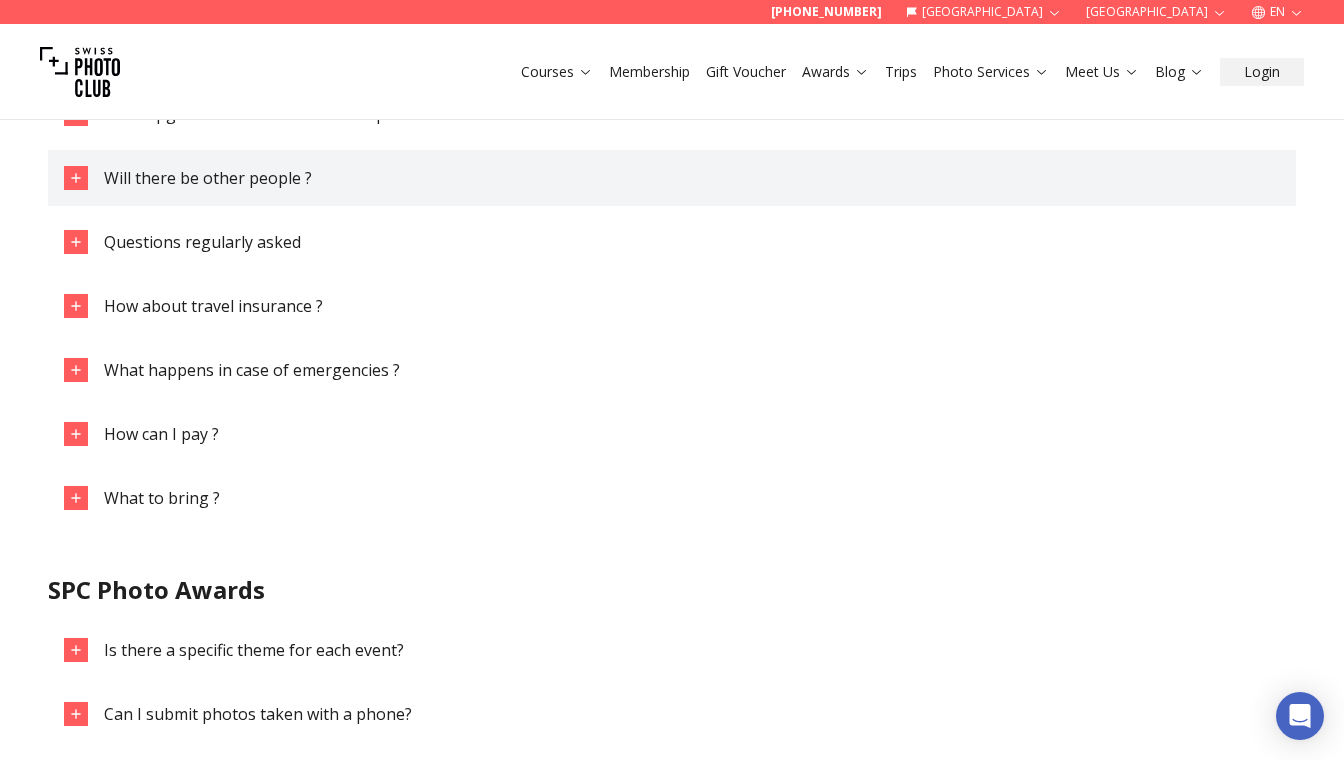 click on "Will there be other people ?" at bounding box center [208, 178] 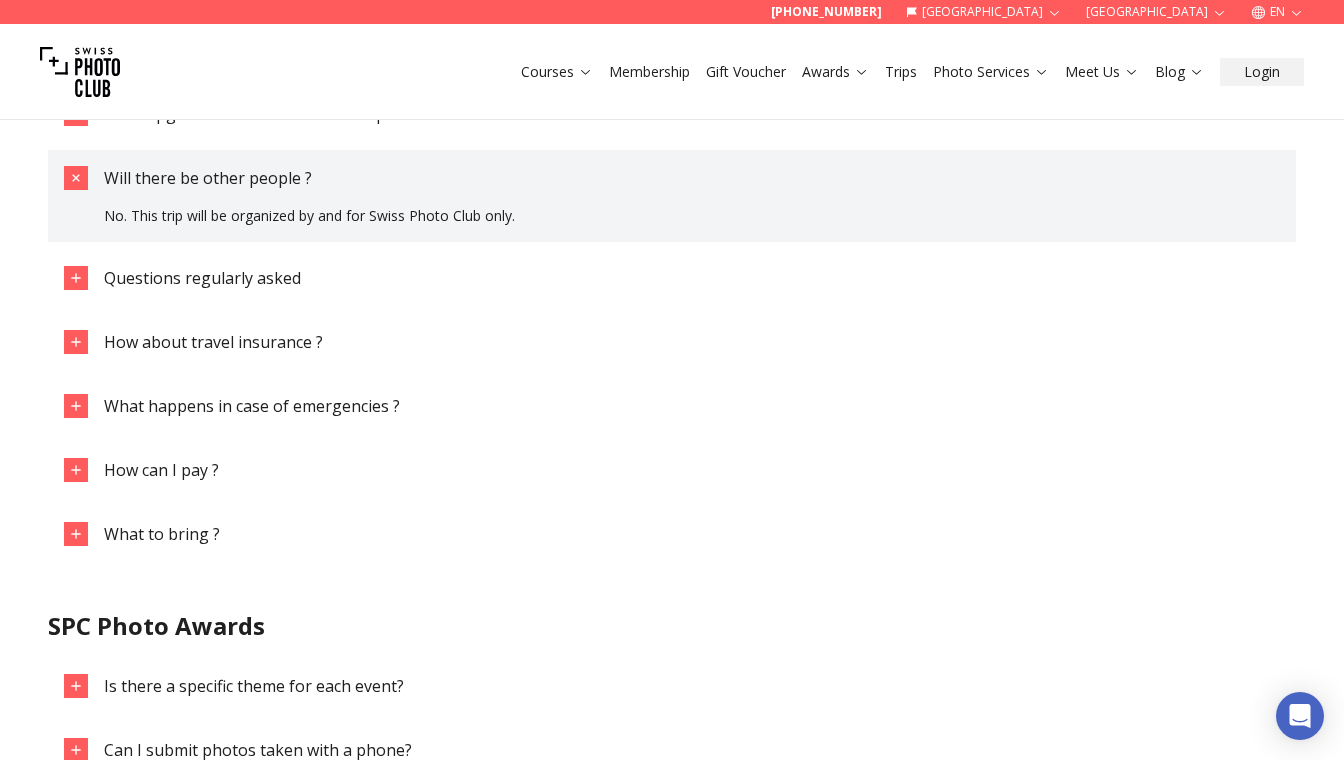 click on "Will there be other people ?" at bounding box center [208, 178] 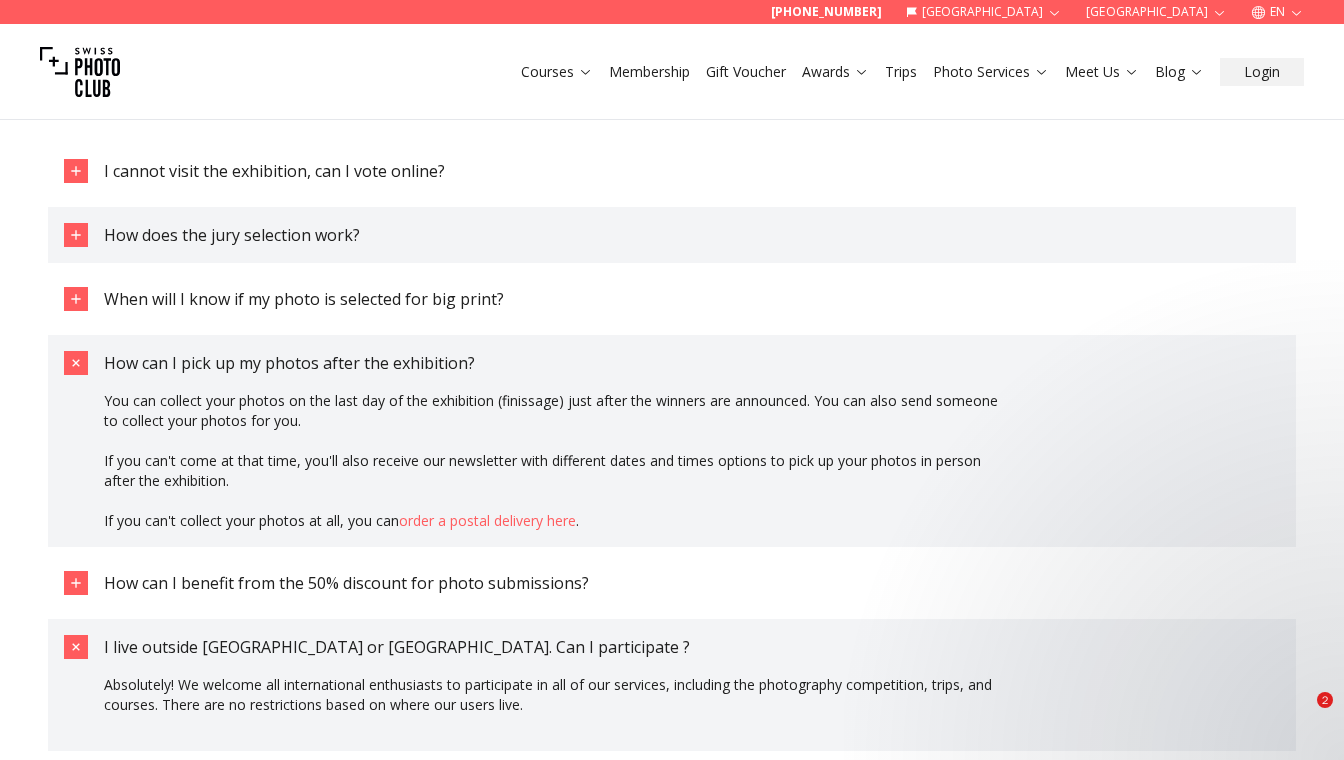 scroll, scrollTop: 2910, scrollLeft: 0, axis: vertical 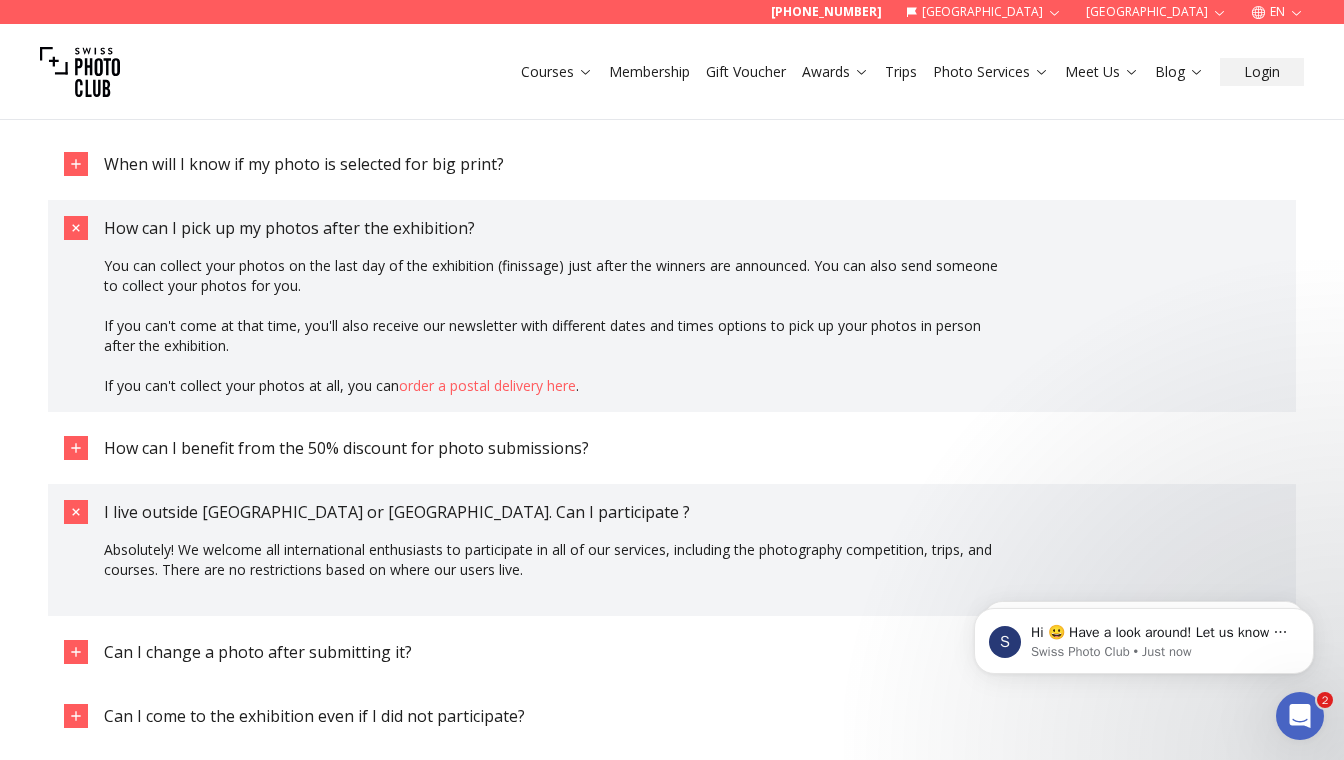click on "How can I pick up my photos after the exhibition?" at bounding box center (289, 228) 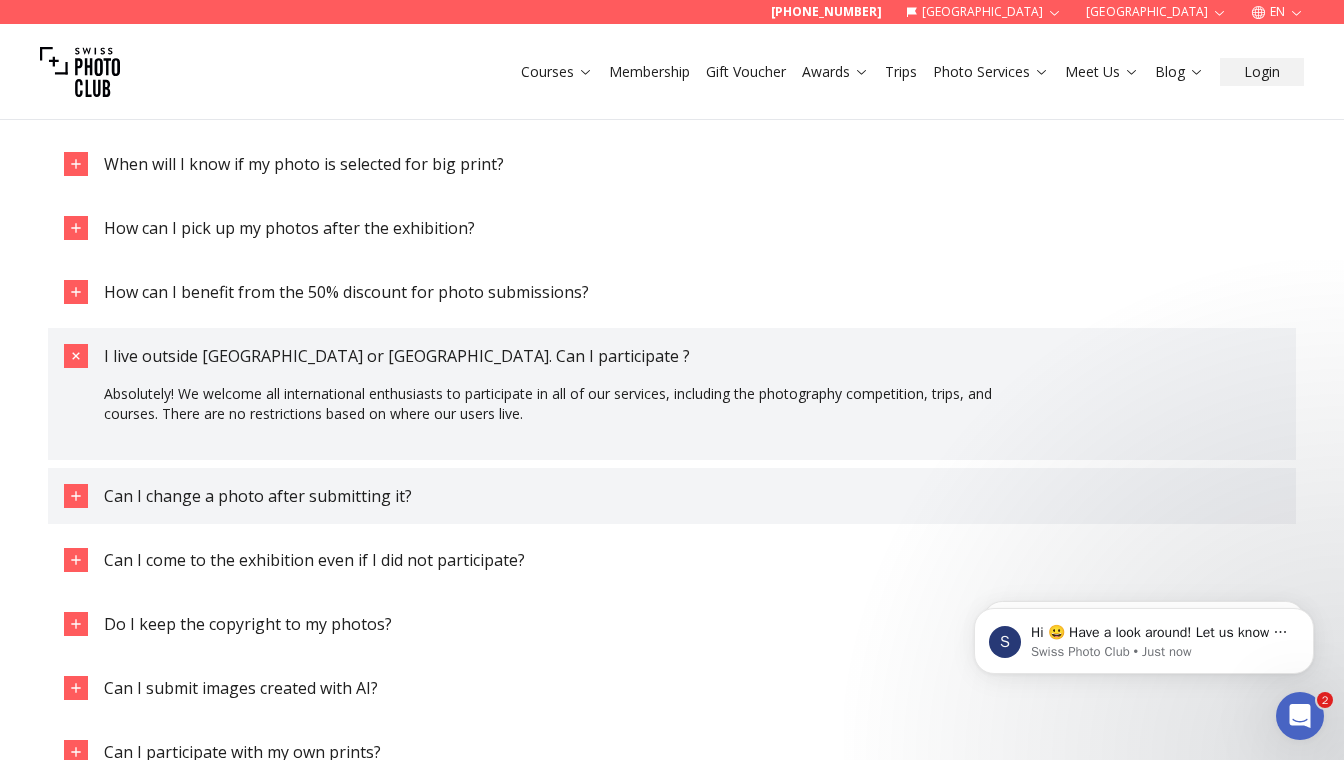 click on "Can I change a photo after submitting it?" at bounding box center (258, 496) 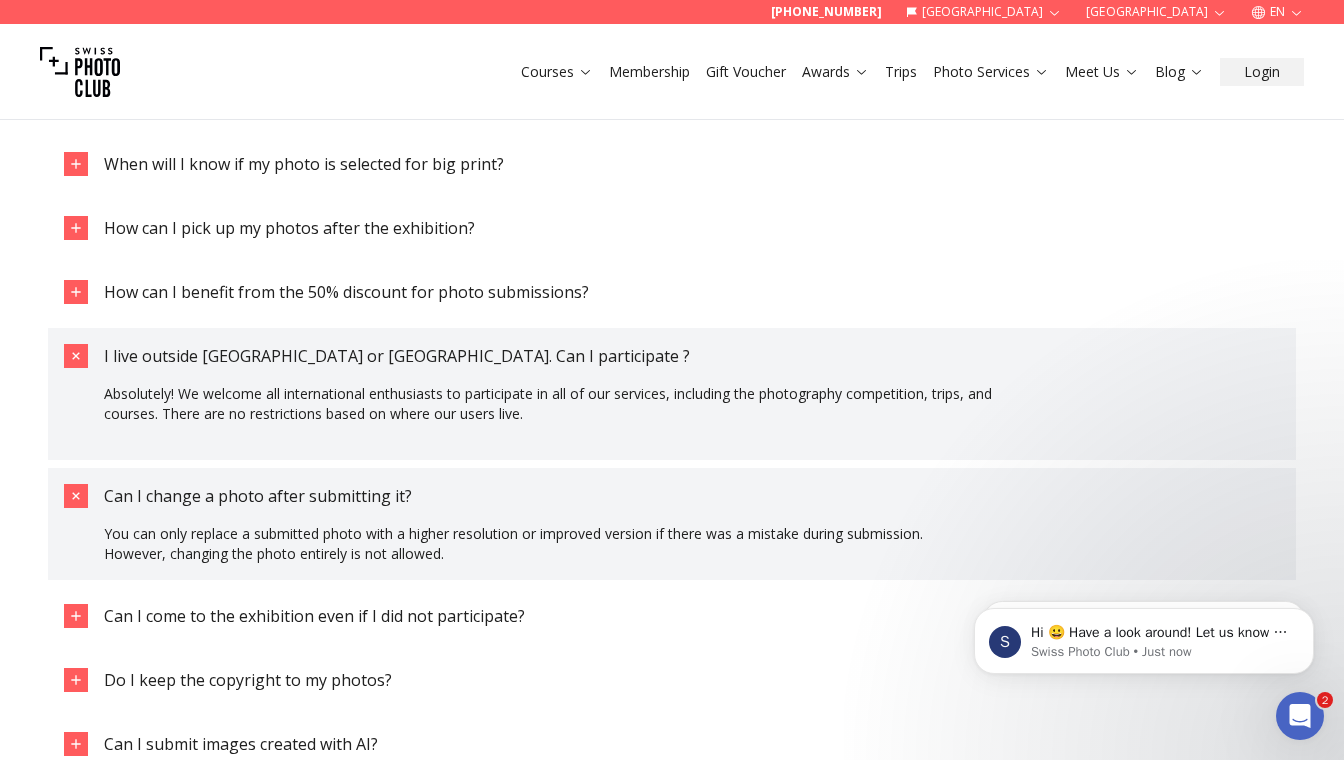 click on "Can I change a photo after submitting it?" at bounding box center (258, 496) 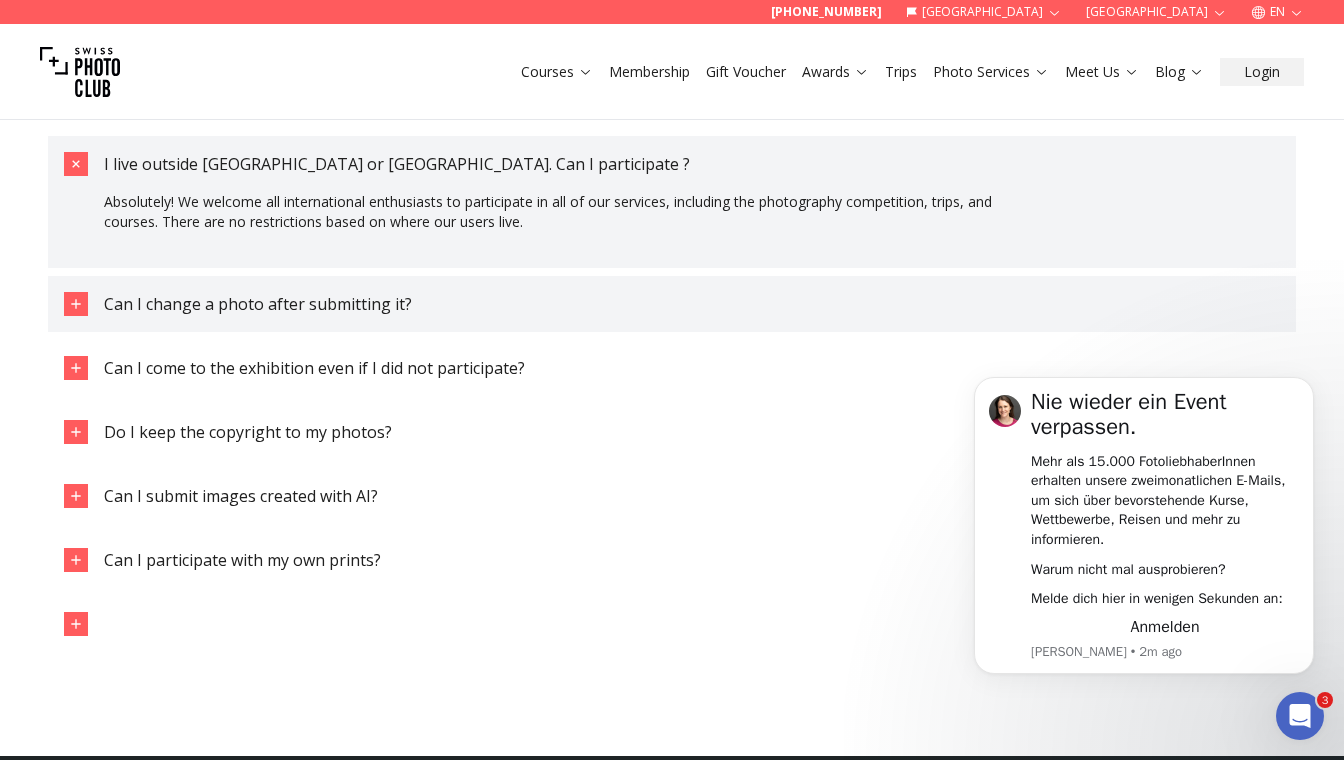 scroll, scrollTop: 3105, scrollLeft: 0, axis: vertical 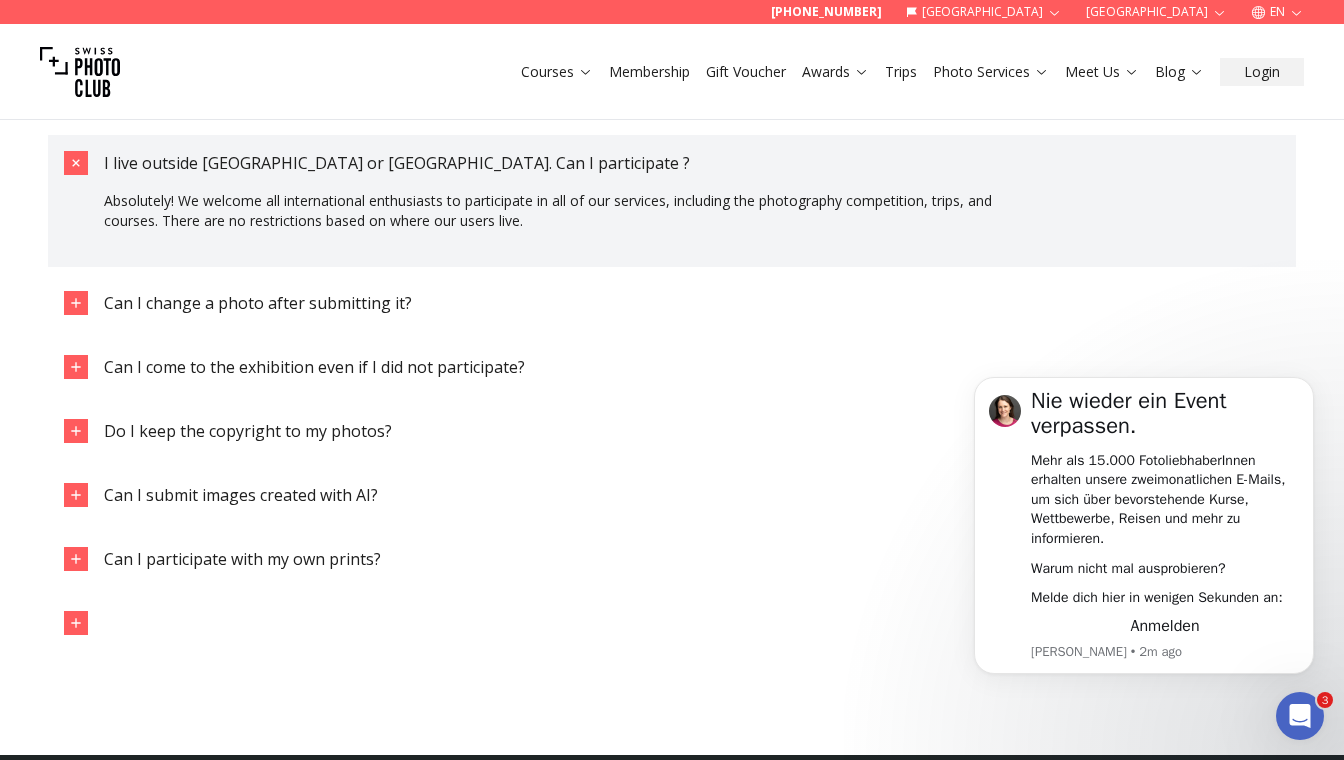 click at bounding box center [1300, 716] 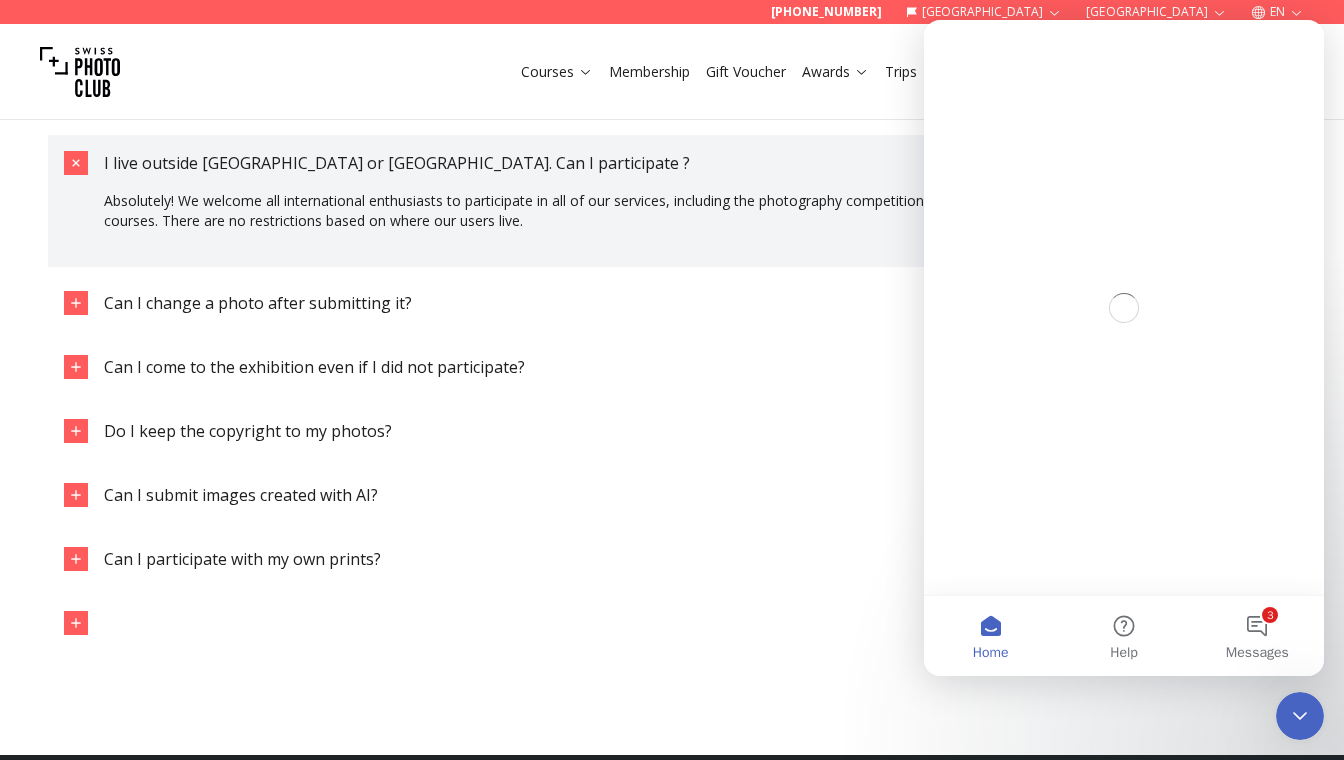 scroll, scrollTop: 0, scrollLeft: 0, axis: both 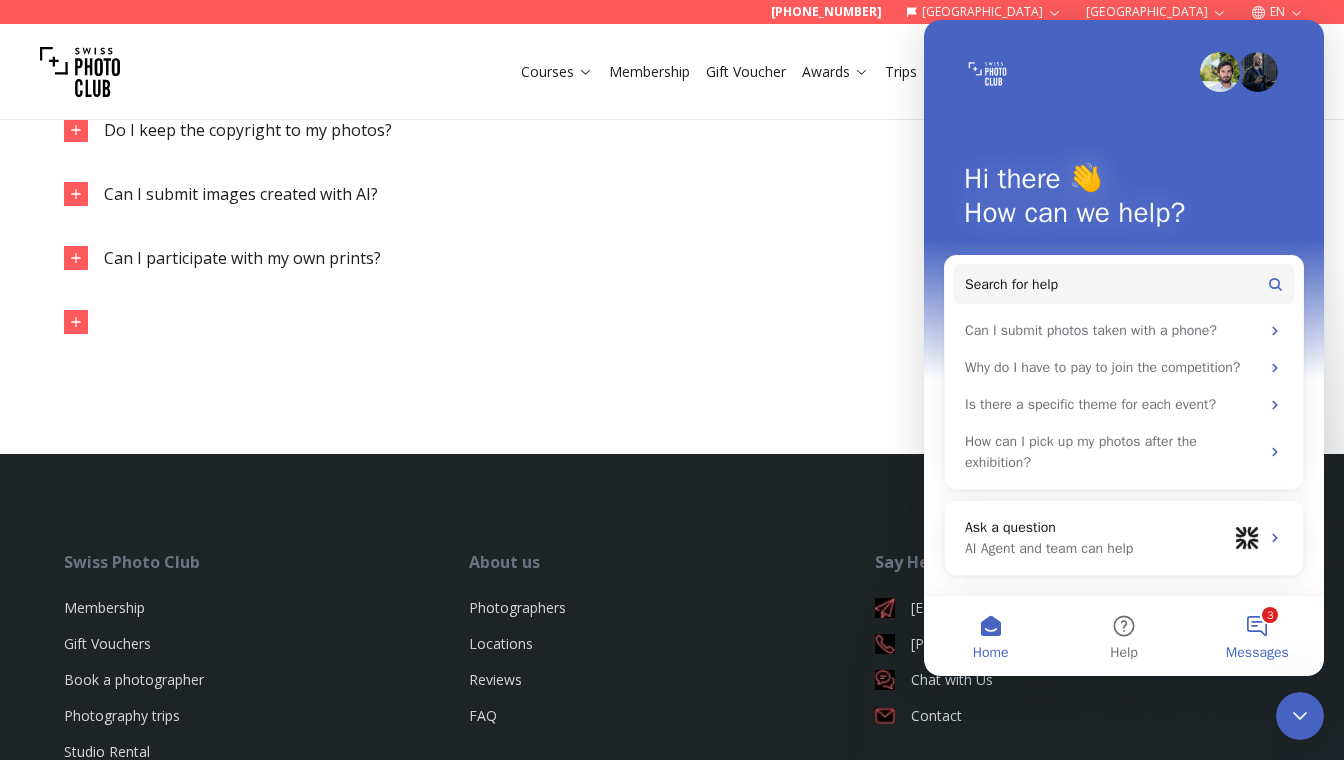 click on "3 Messages" at bounding box center (1257, 636) 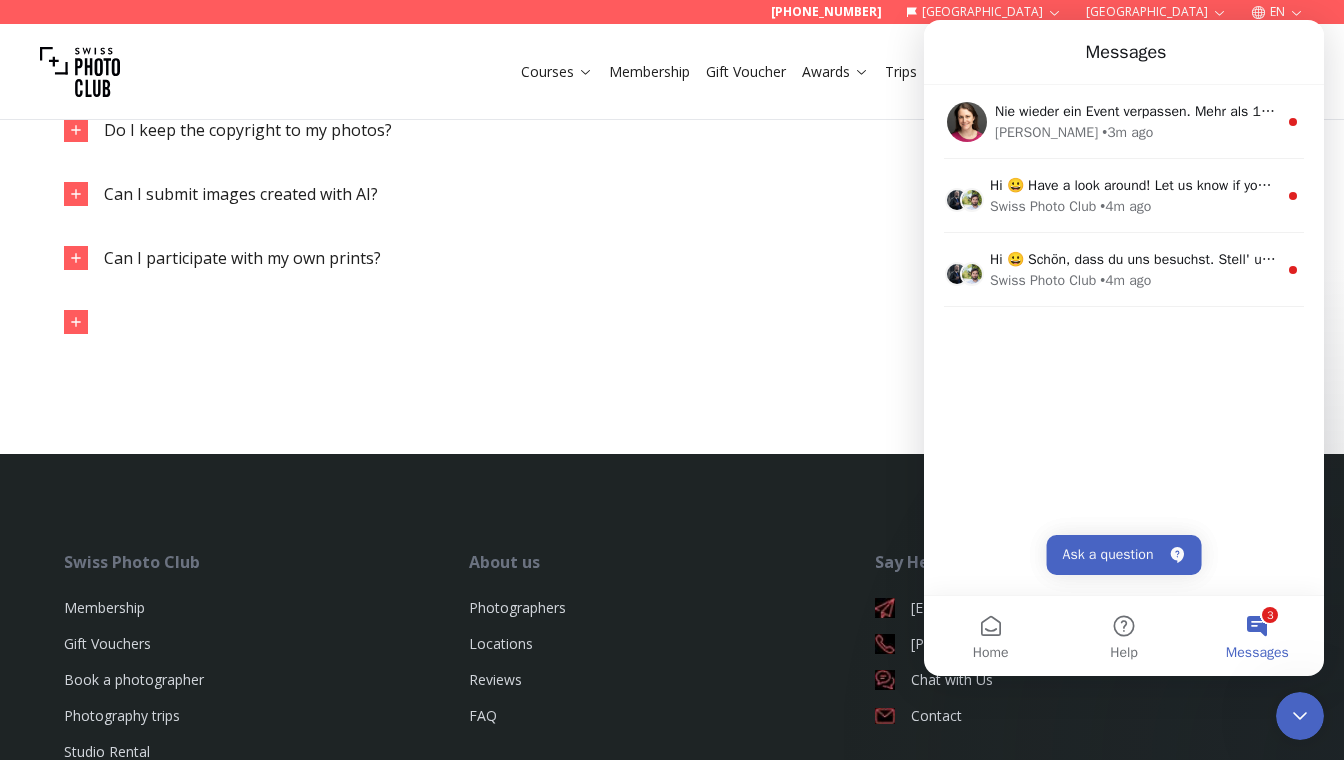 click on "3 Messages" at bounding box center [1257, 636] 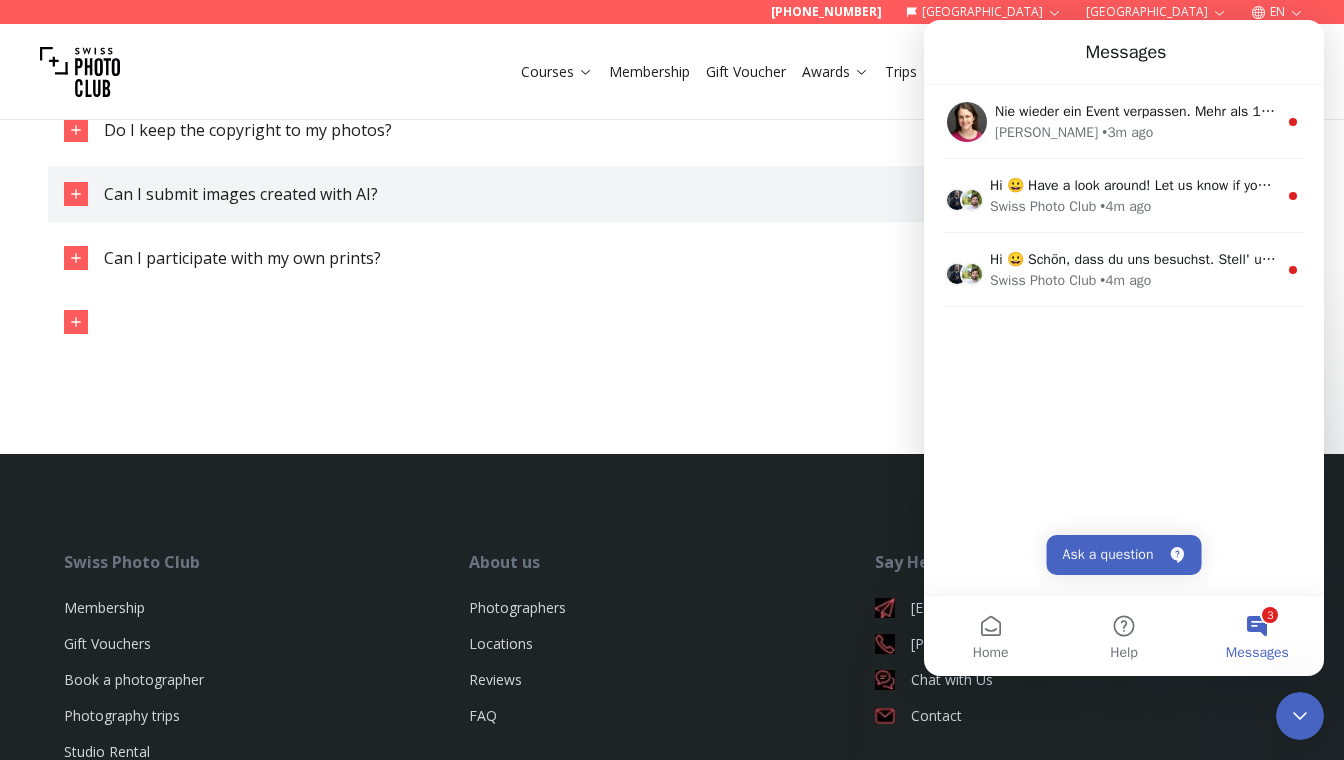click on "Can I submit images created with AI?" at bounding box center (672, 194) 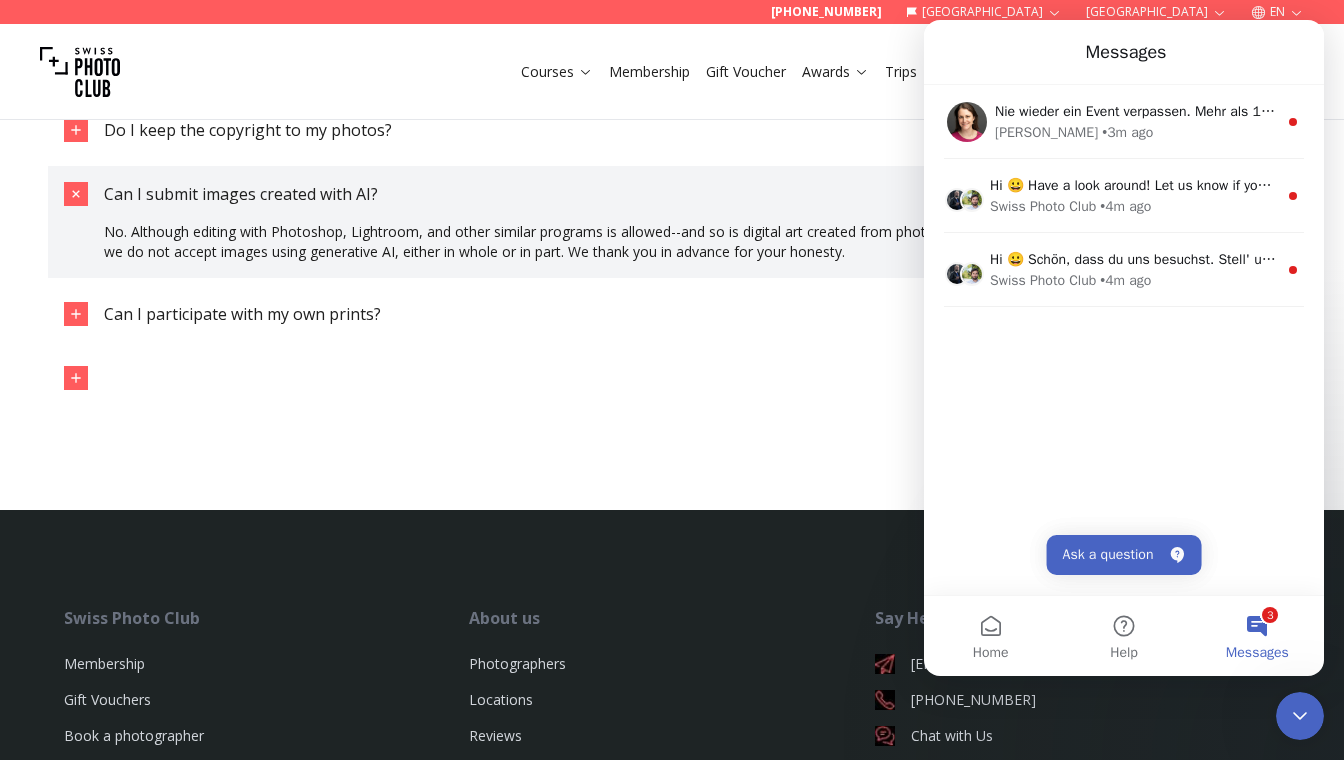 click on "Can I submit images created with AI?" at bounding box center (672, 194) 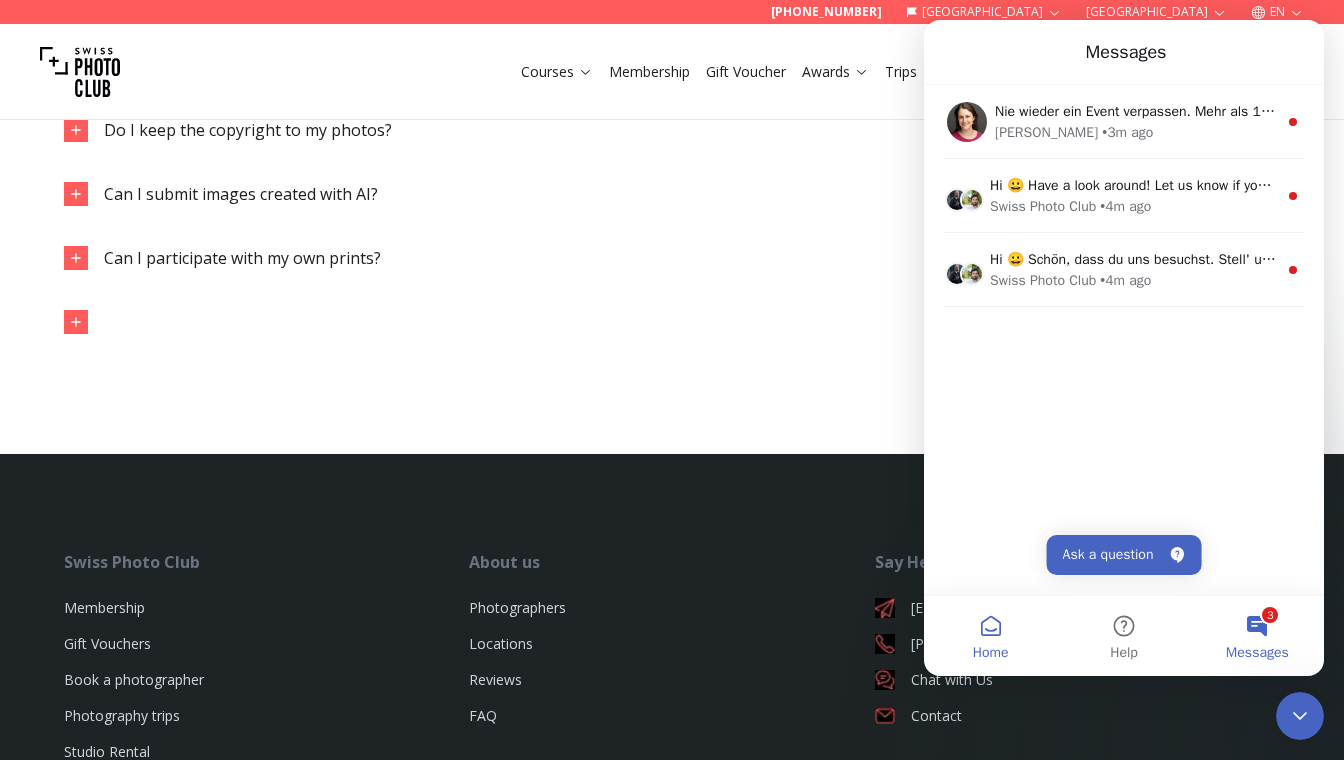 click on "Home" at bounding box center [990, 636] 